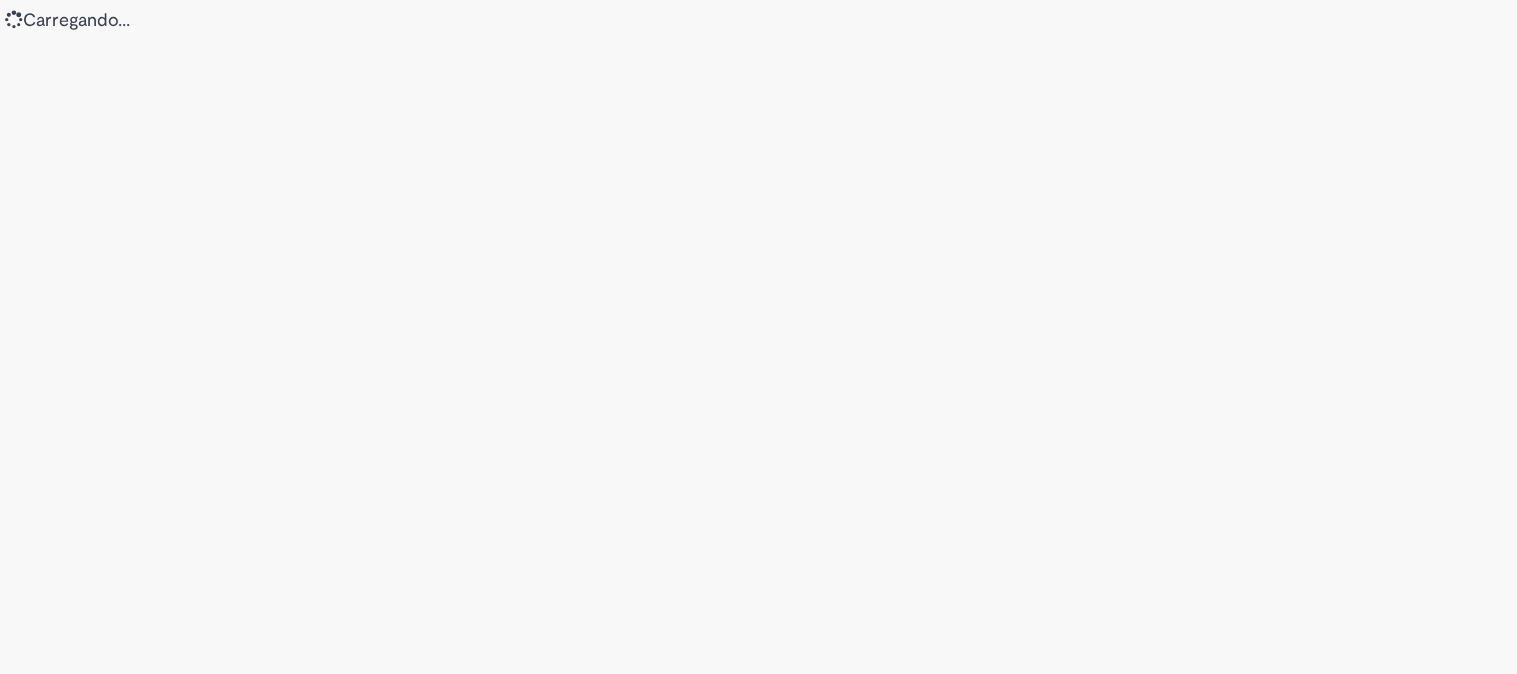 scroll, scrollTop: 0, scrollLeft: 0, axis: both 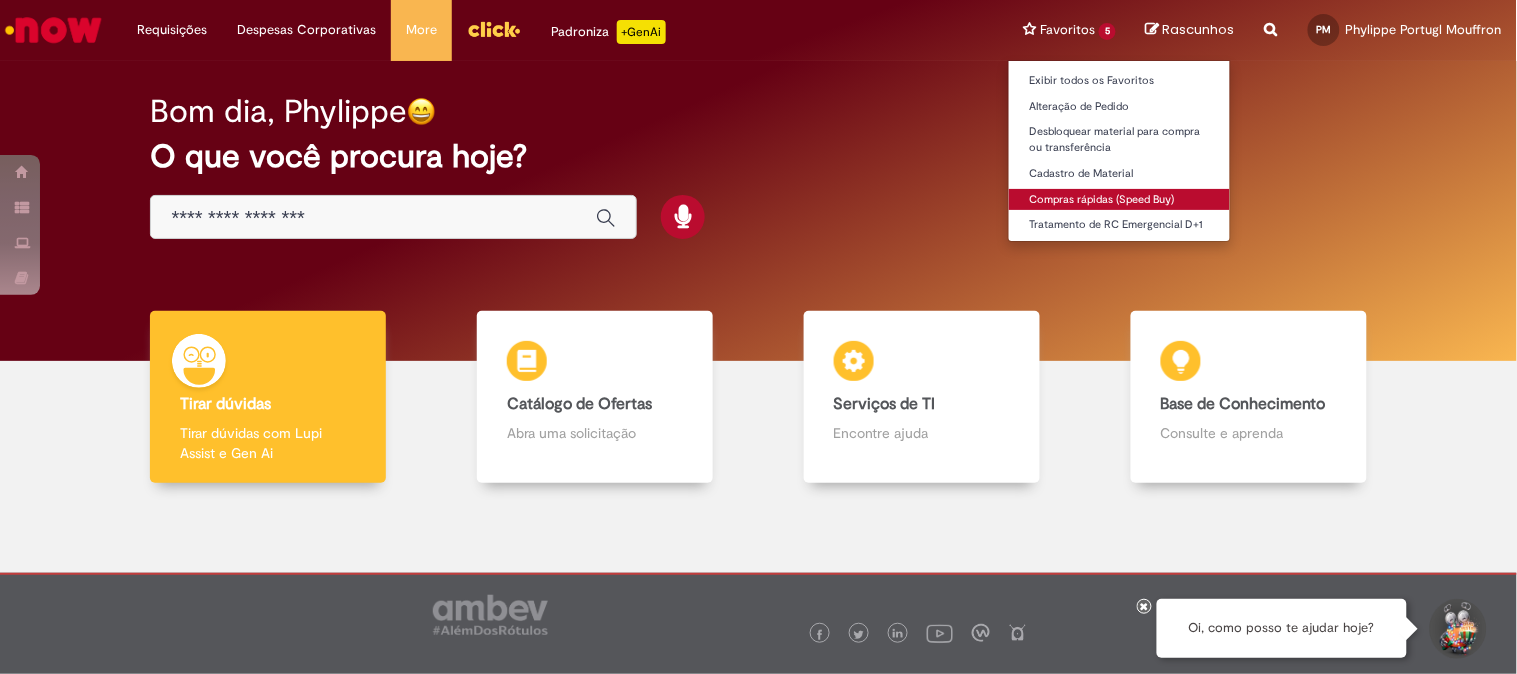click on "Compras rápidas (Speed Buy)" at bounding box center (1119, 200) 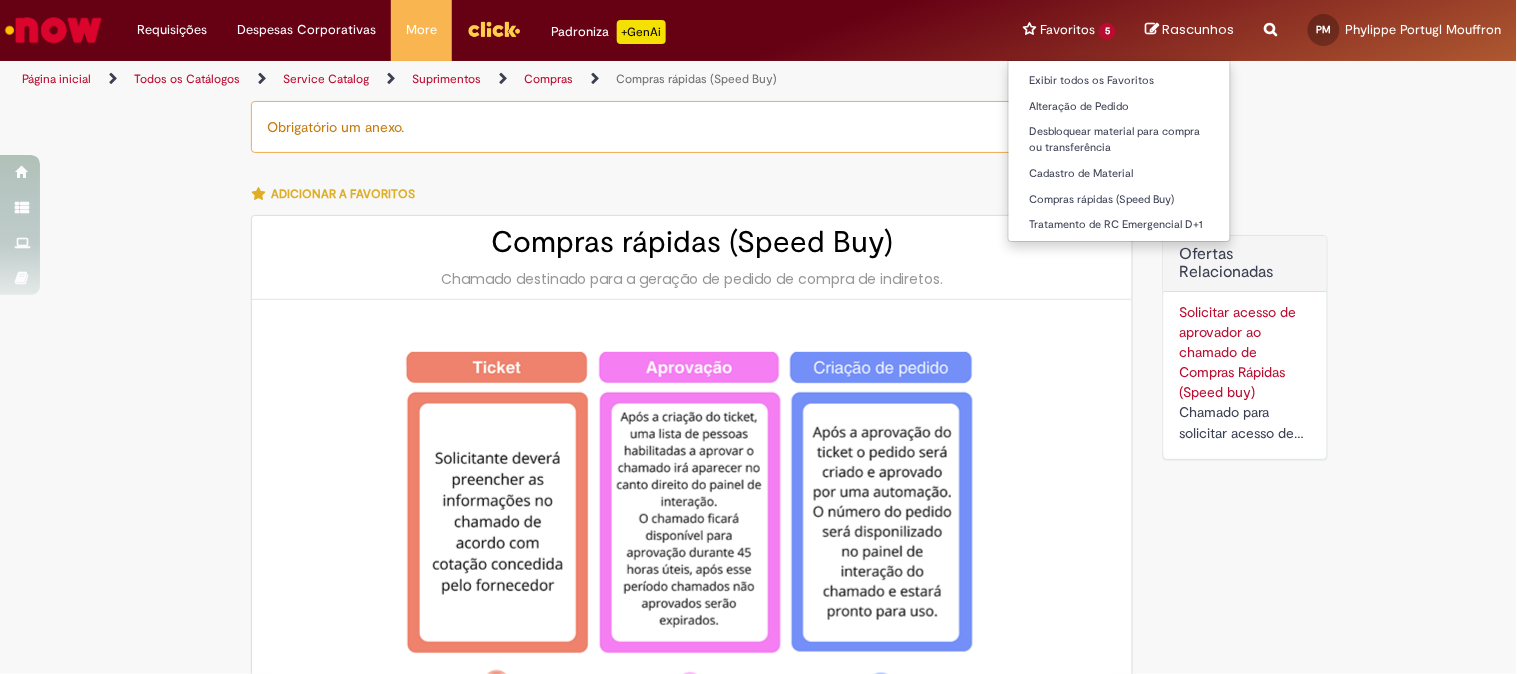 type on "********" 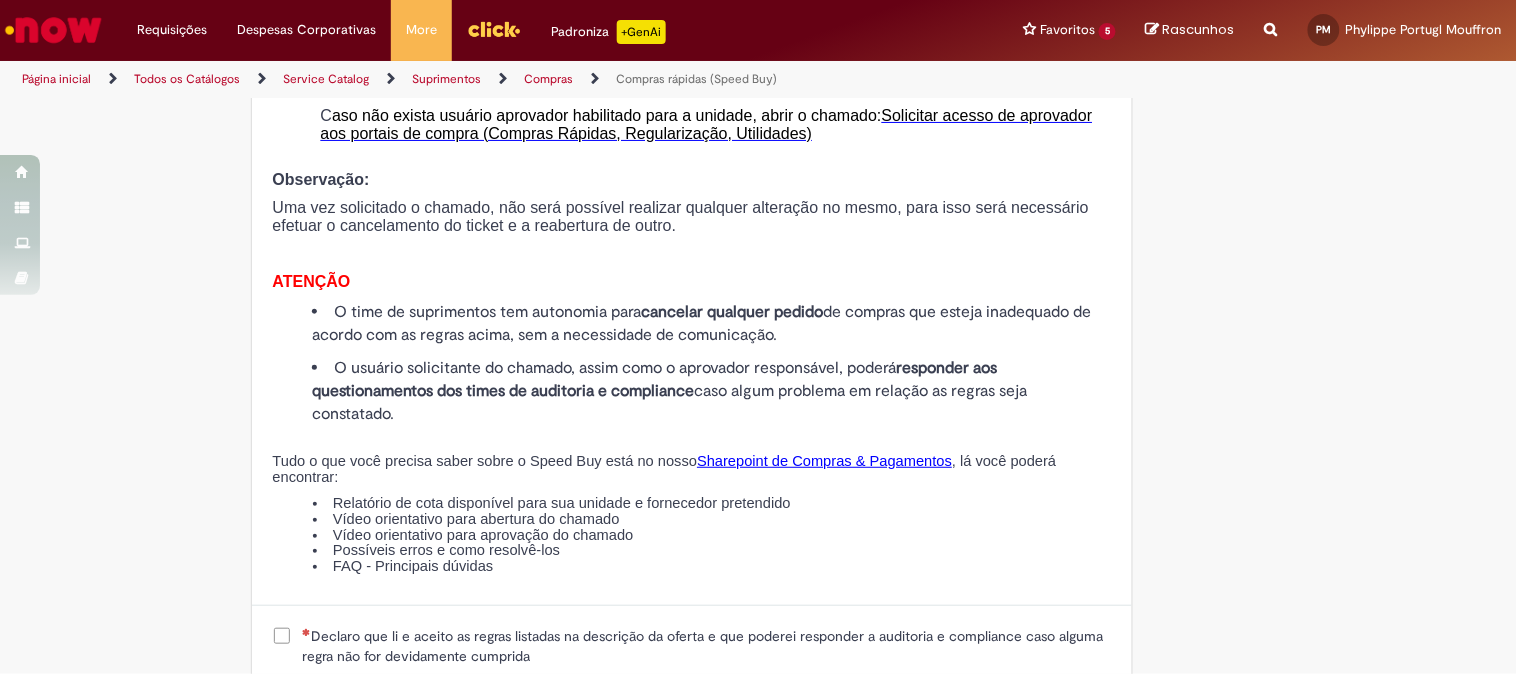 scroll, scrollTop: 2444, scrollLeft: 0, axis: vertical 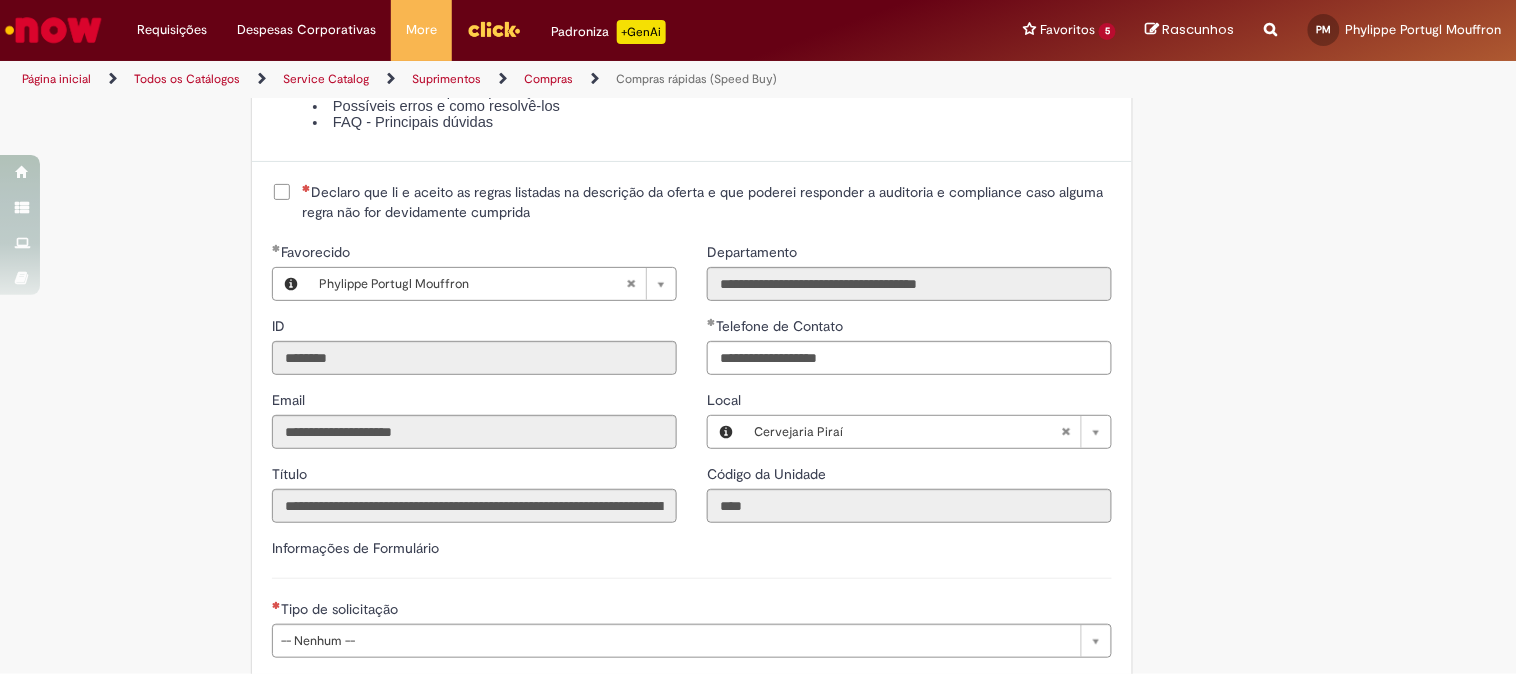 click on "Declaro que li e aceito as regras listadas na descrição da oferta e que poderei responder a auditoria e compliance caso alguma regra não for devidamente cumprida" at bounding box center [707, 202] 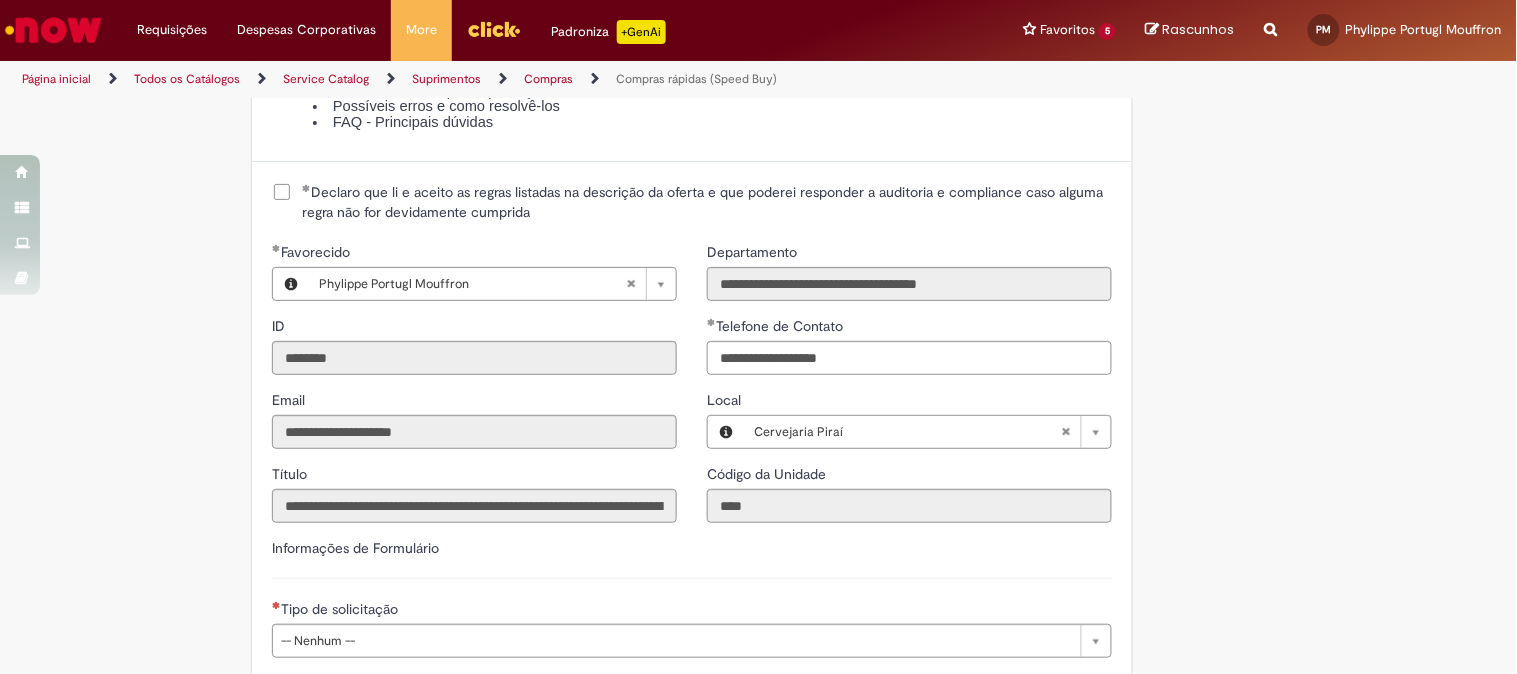 scroll, scrollTop: 2666, scrollLeft: 0, axis: vertical 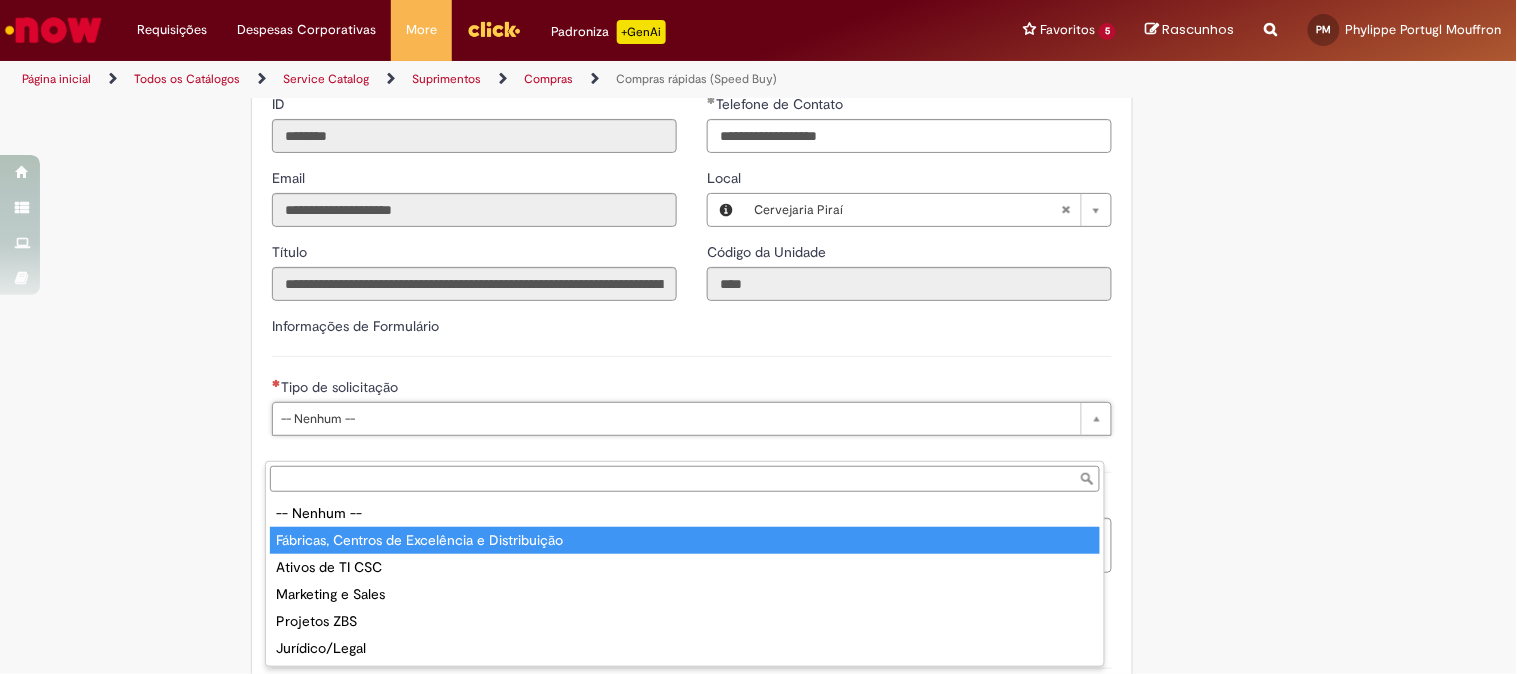 type on "**********" 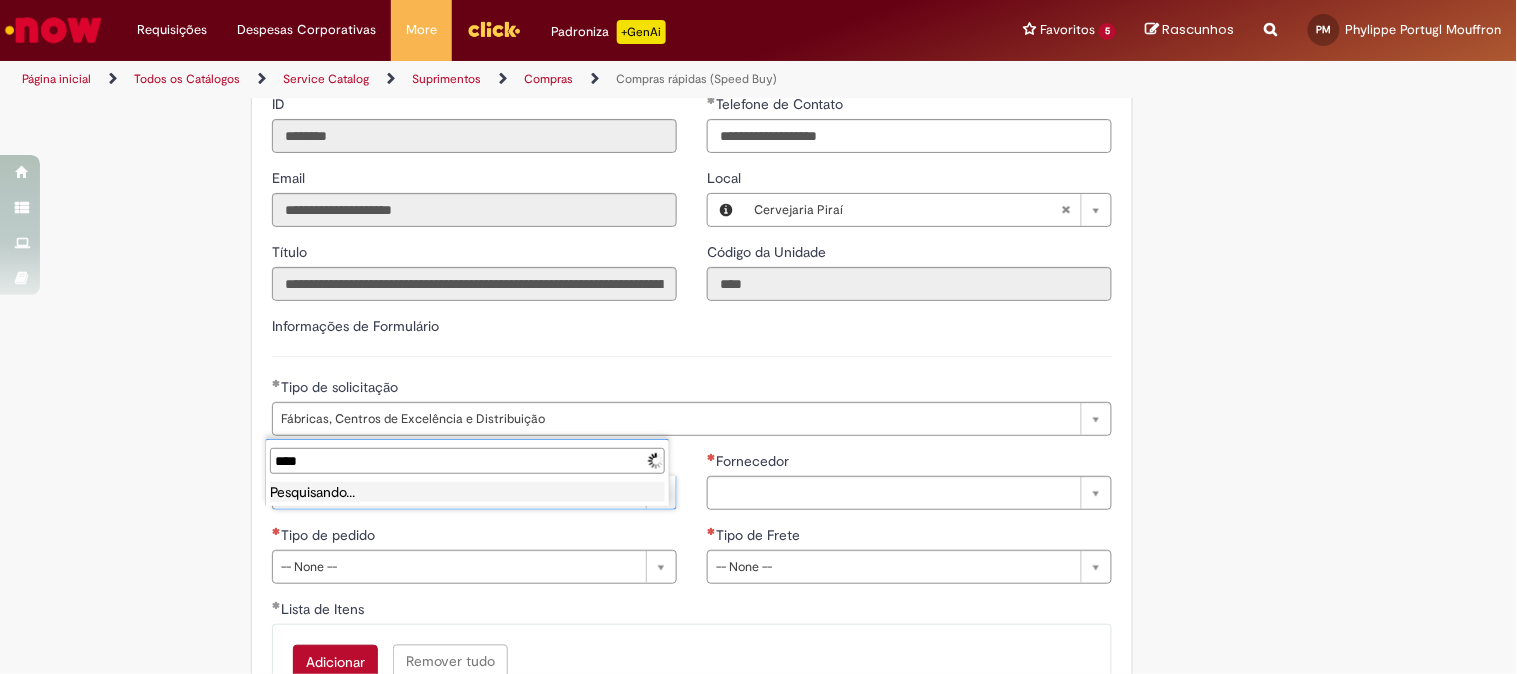 type on "*****" 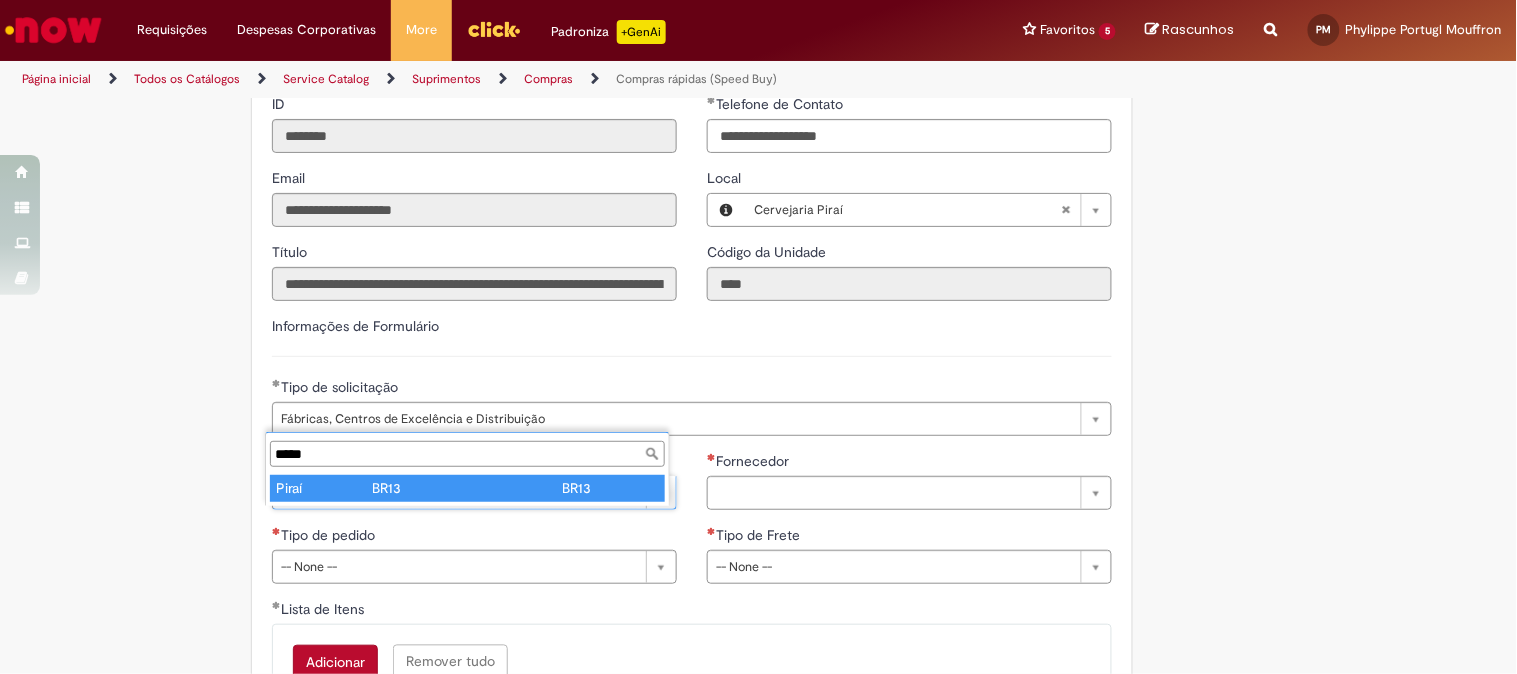 type on "*****" 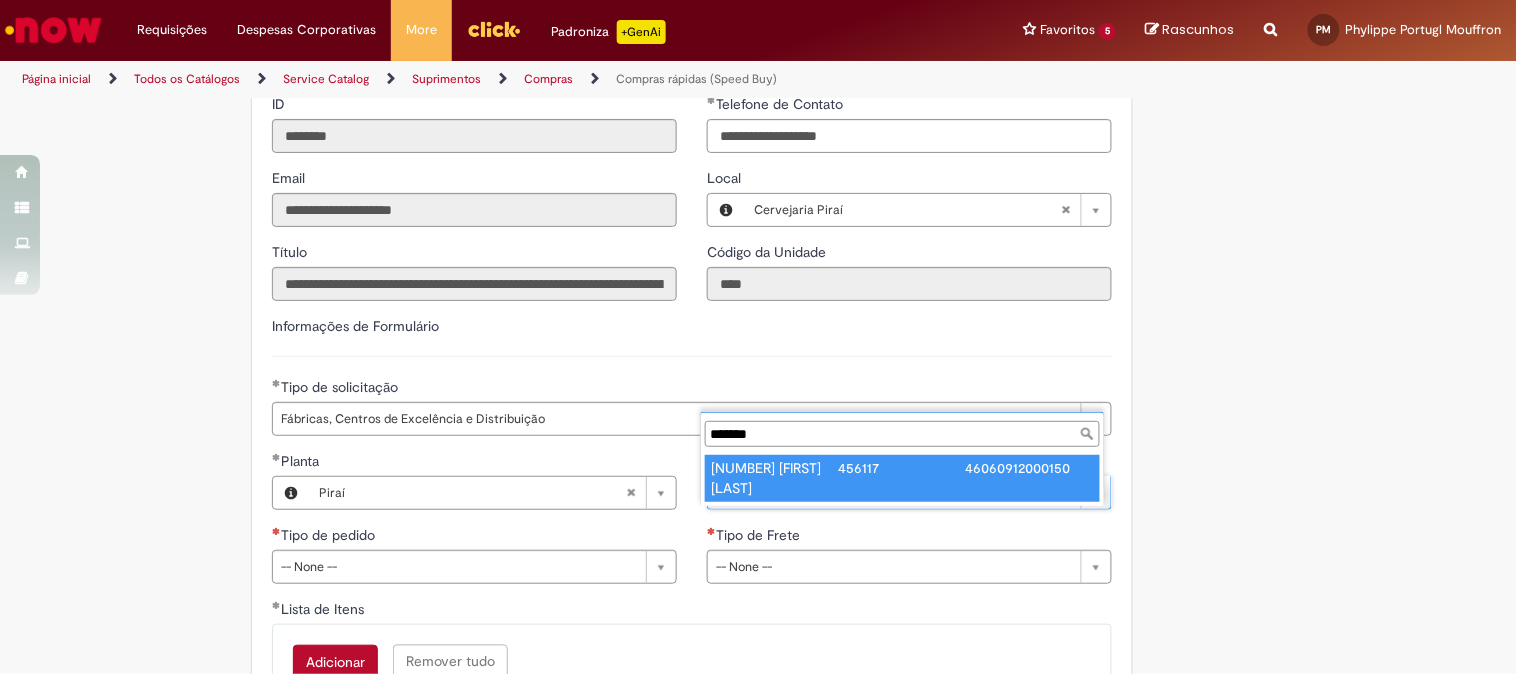 type on "******" 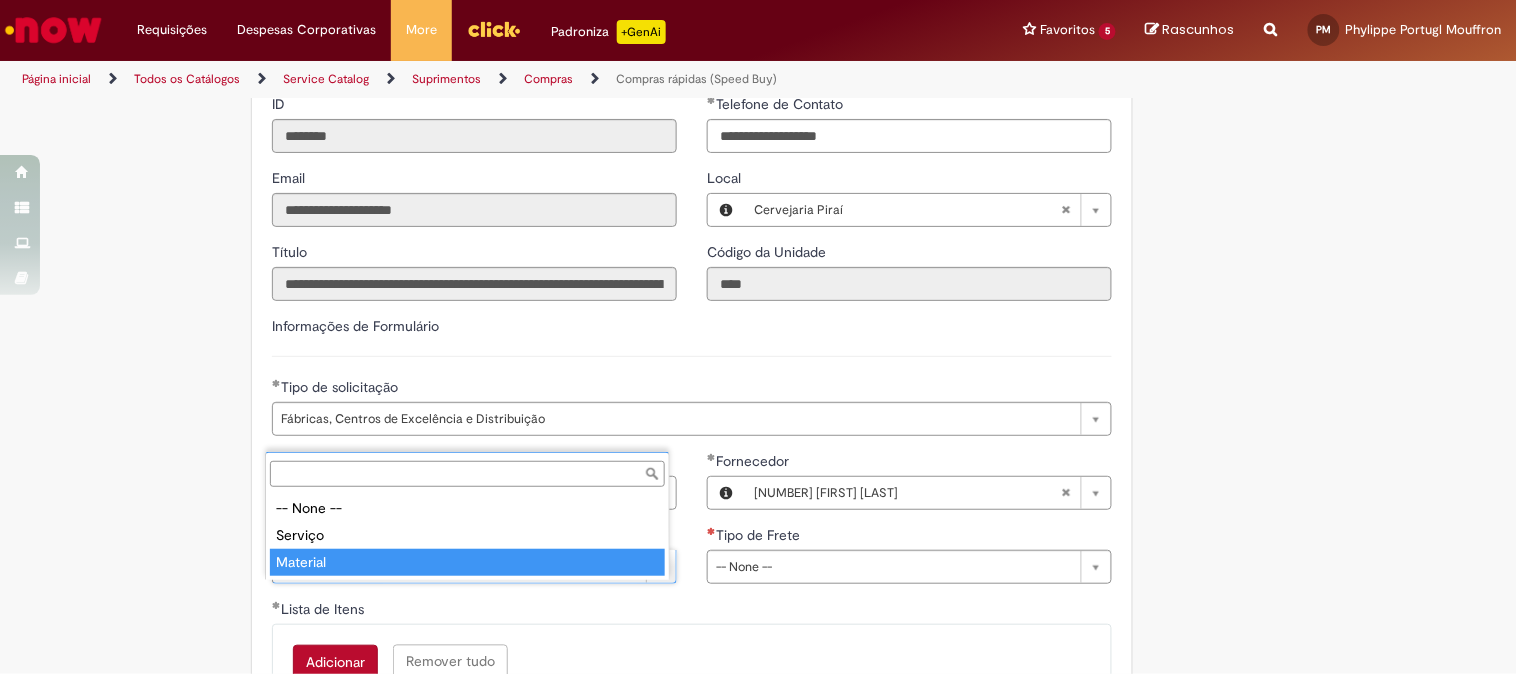 type on "********" 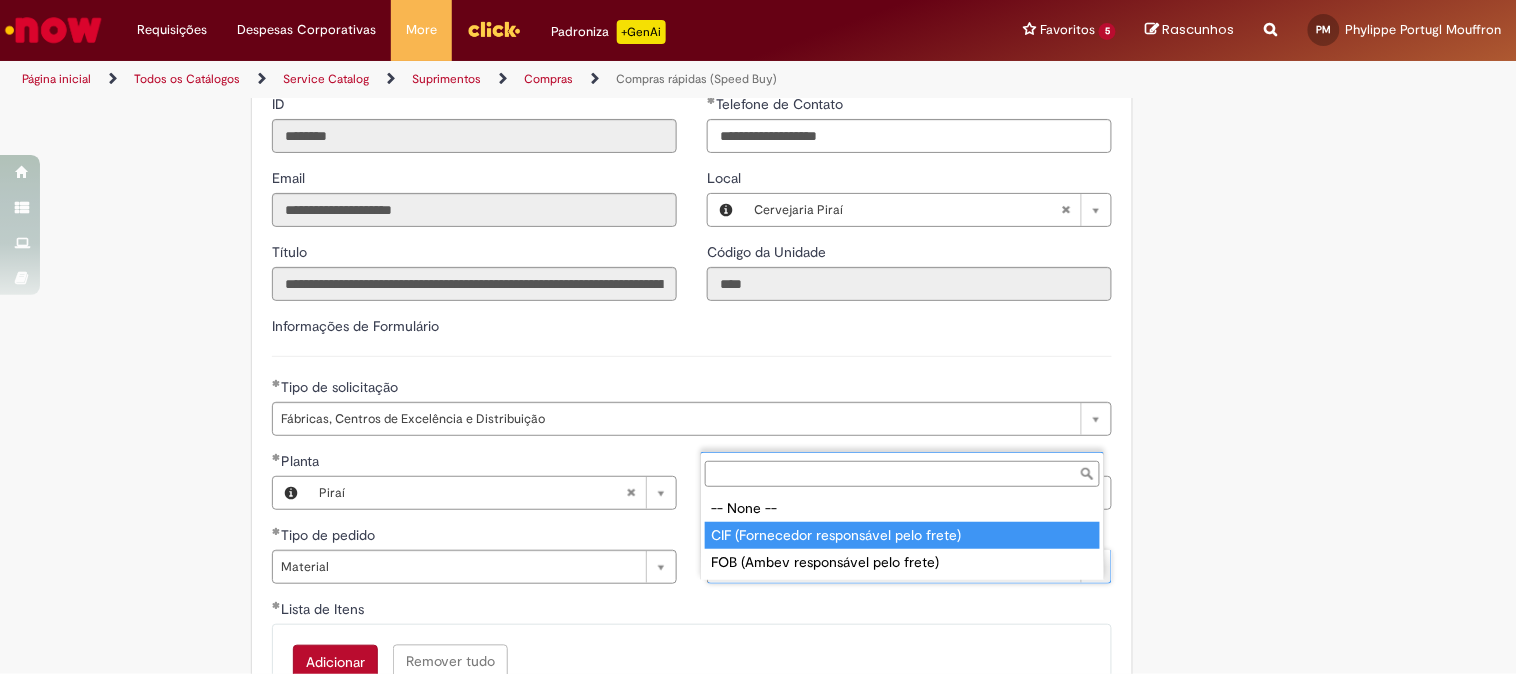 type on "**********" 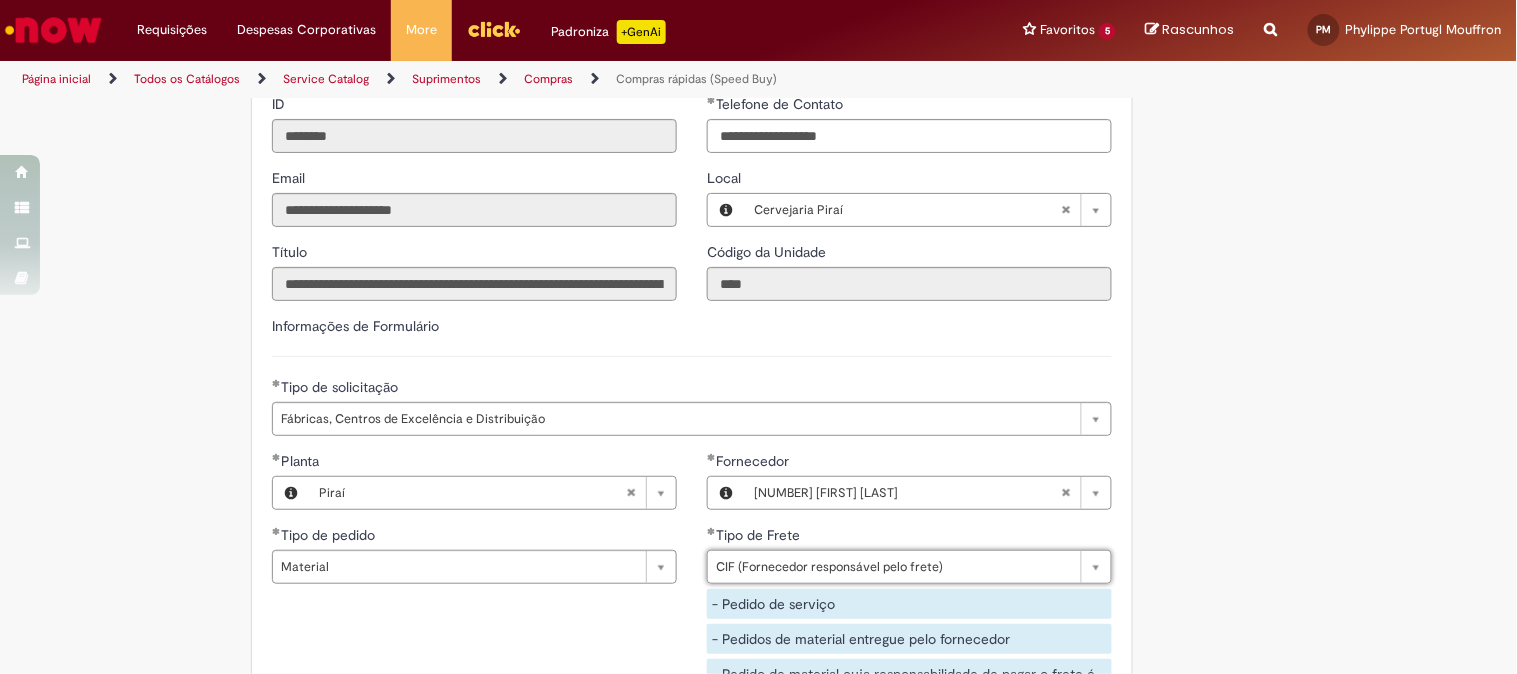 click on "Tire dúvidas com LupiAssist    +GenAI
Oi! Eu sou LupiAssist, uma Inteligência Artificial Generativa em constante aprendizado   Meu conteúdo é monitorado para trazer uma melhor experiência
Dúvidas comuns:
Só mais um instante, estou consultando nossas bases de conhecimento  e escrevendo a melhor resposta pra você!
Title
Lorem ipsum dolor sit amet    Fazer uma nova pergunta
Gerei esta resposta utilizando IA Generativa em conjunto com os nossos padrões. Em caso de divergência, os documentos oficiais prevalecerão.
Saiba mais em:
Ou ligue para:
E aí, te ajudei?
Sim, obrigado!" at bounding box center [758, -520] 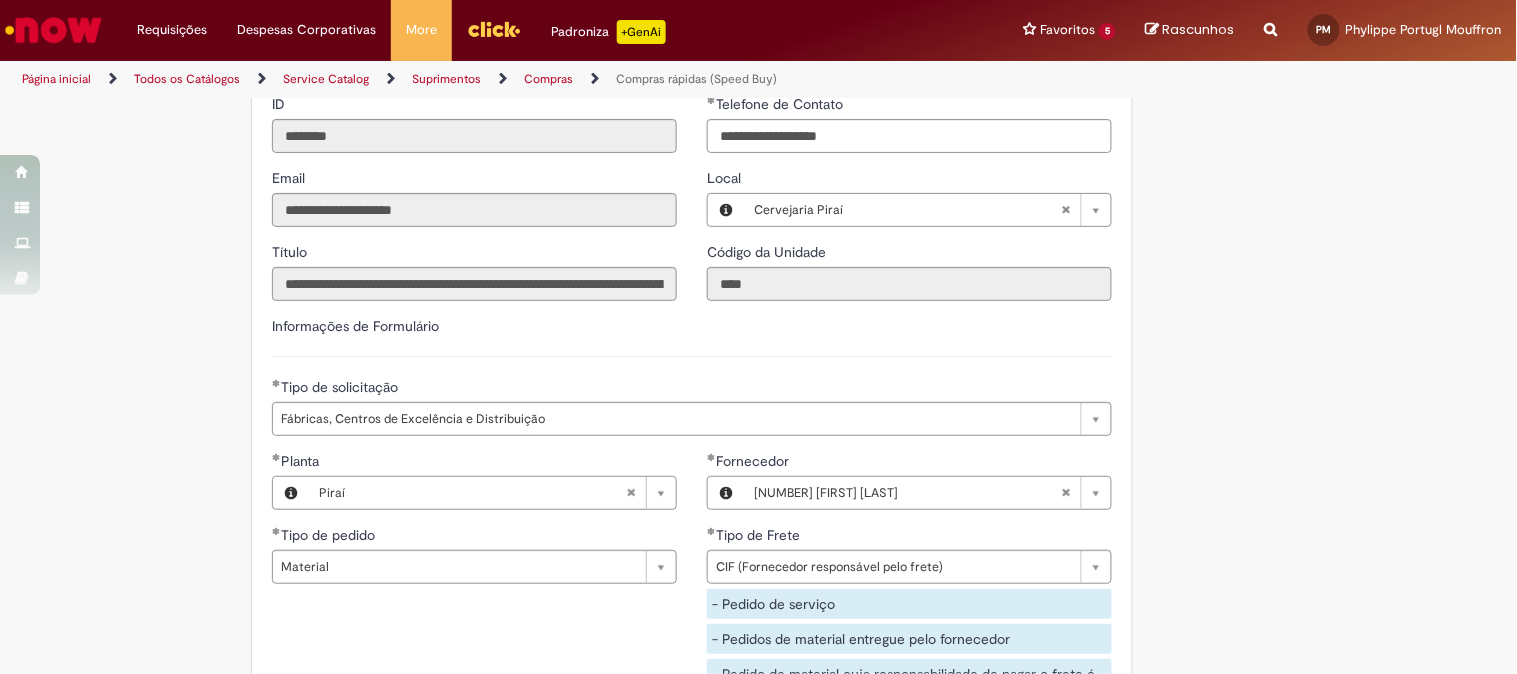 scroll, scrollTop: 3222, scrollLeft: 0, axis: vertical 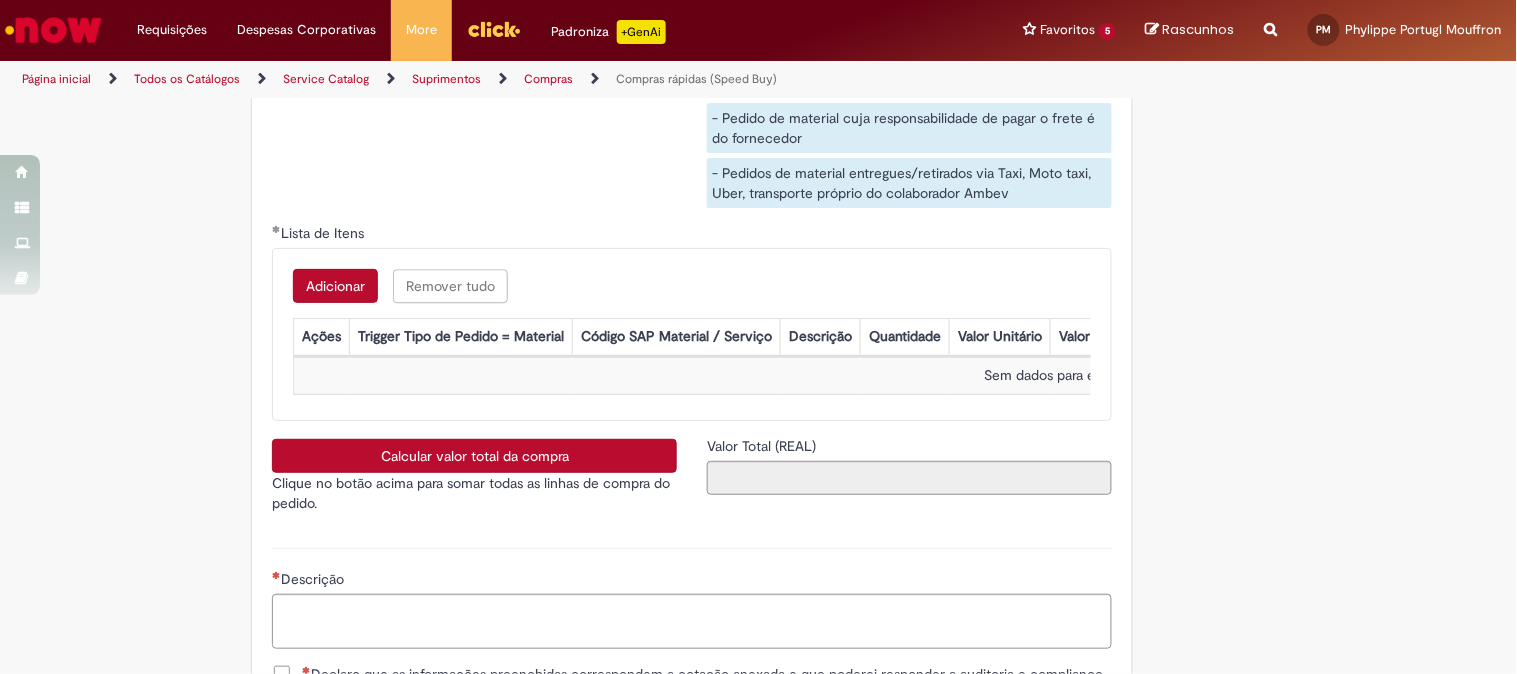 click on "Adicionar" at bounding box center (335, 286) 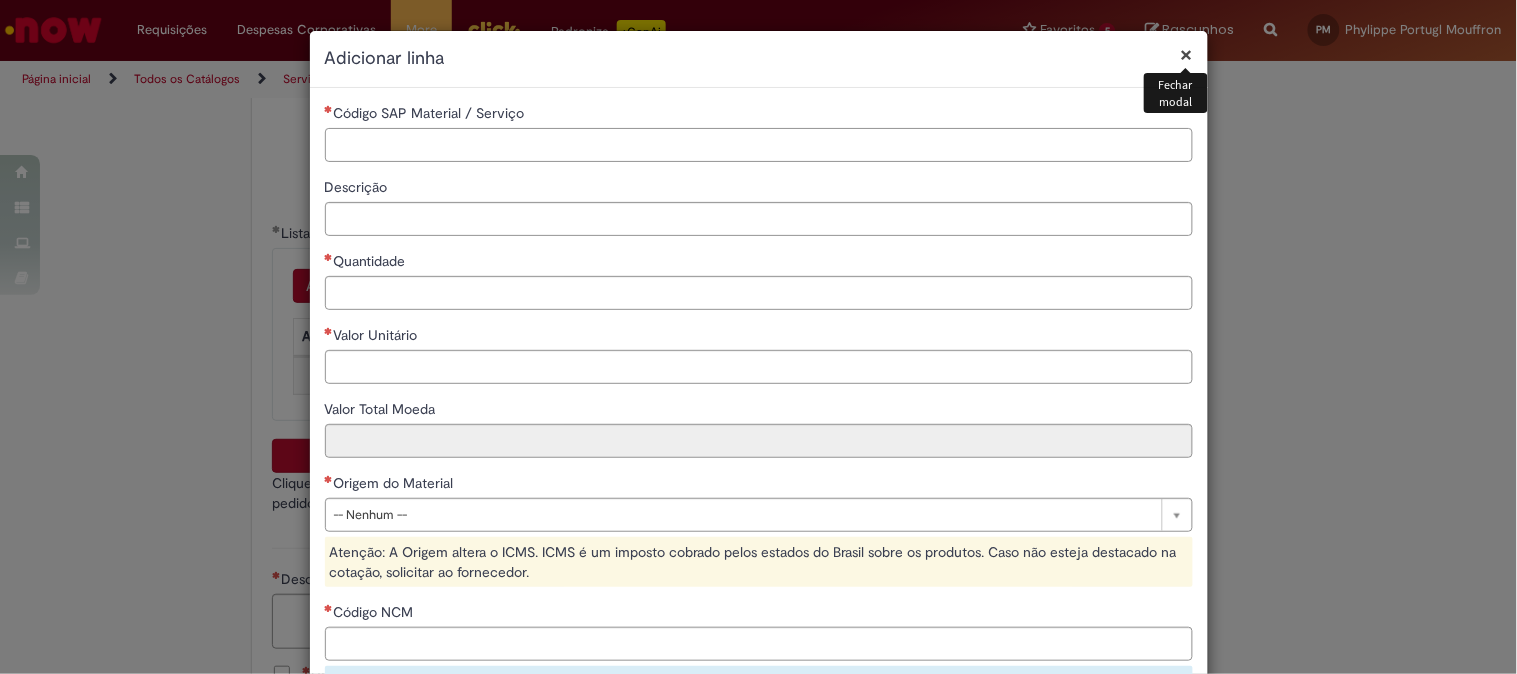click on "Código SAP Material / Serviço" at bounding box center [759, 145] 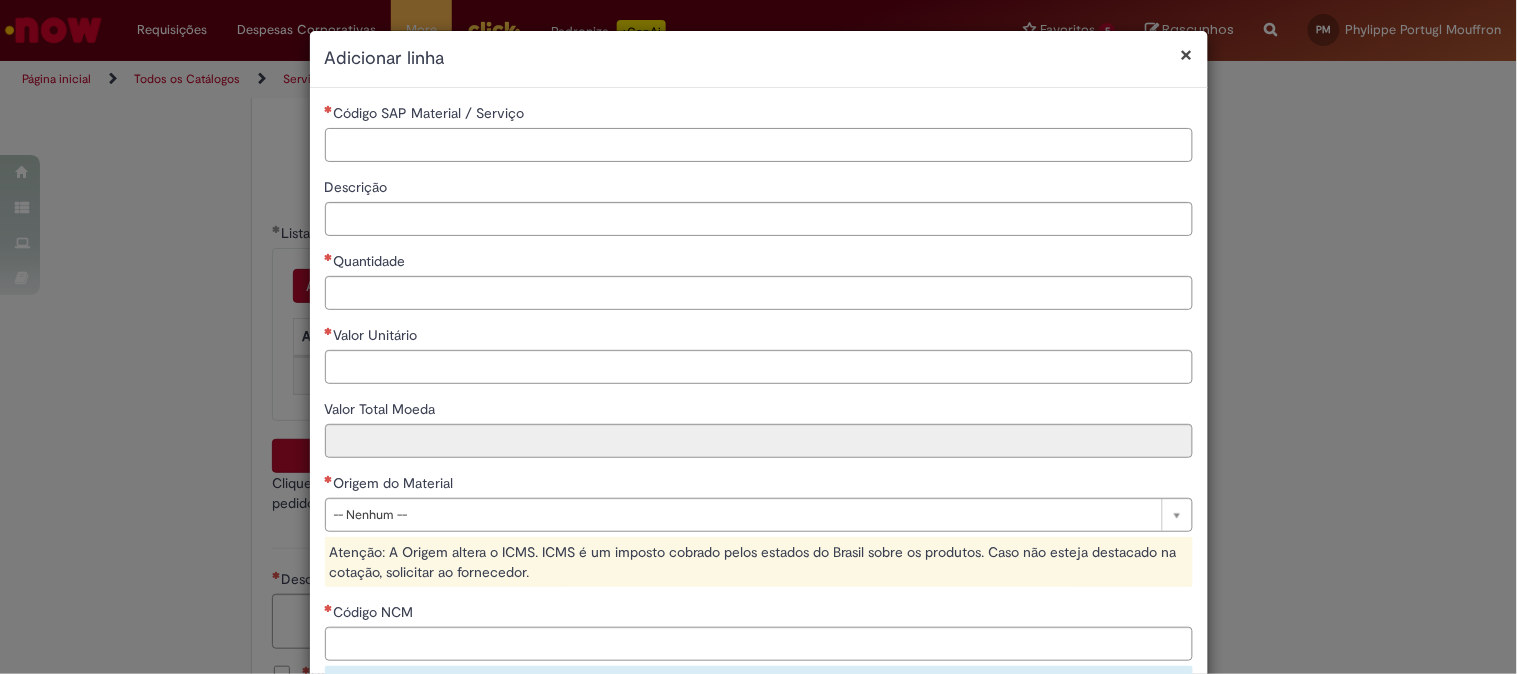 paste on "********" 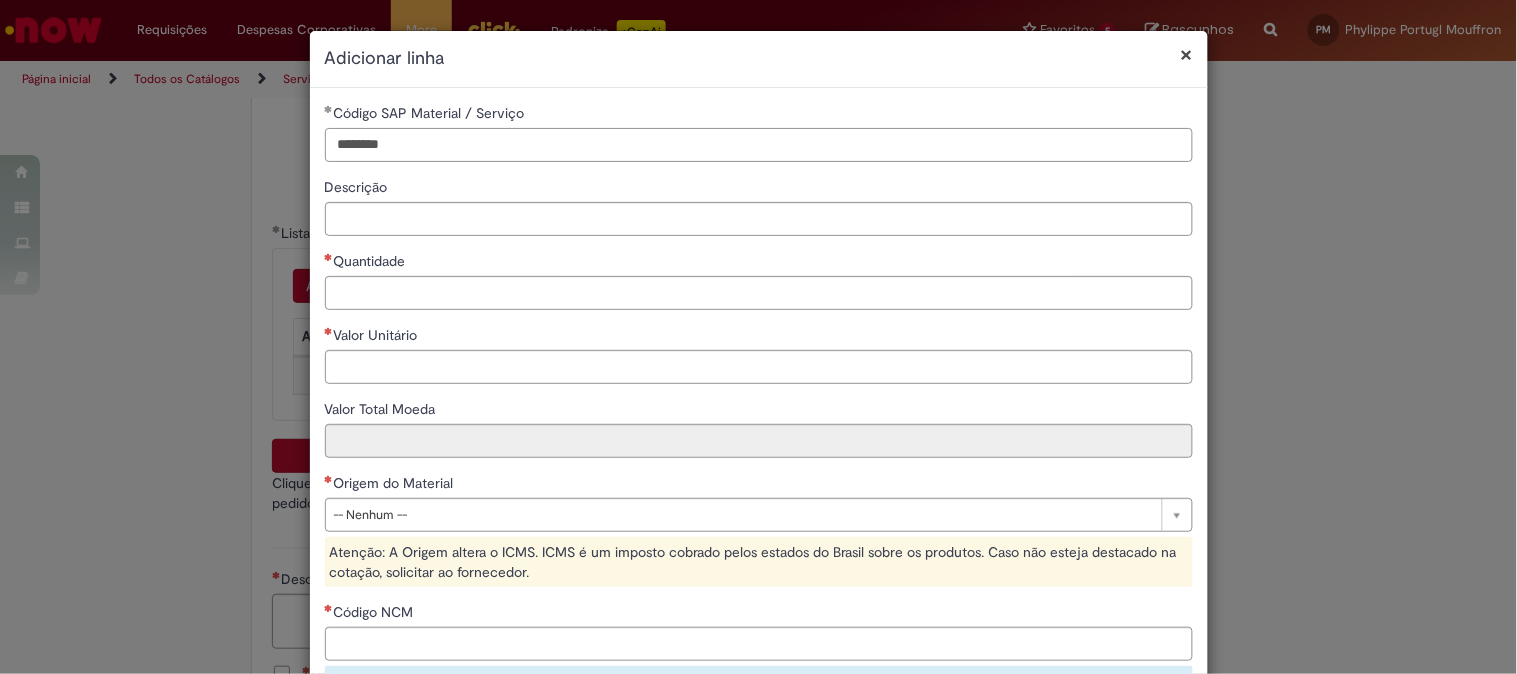 type on "********" 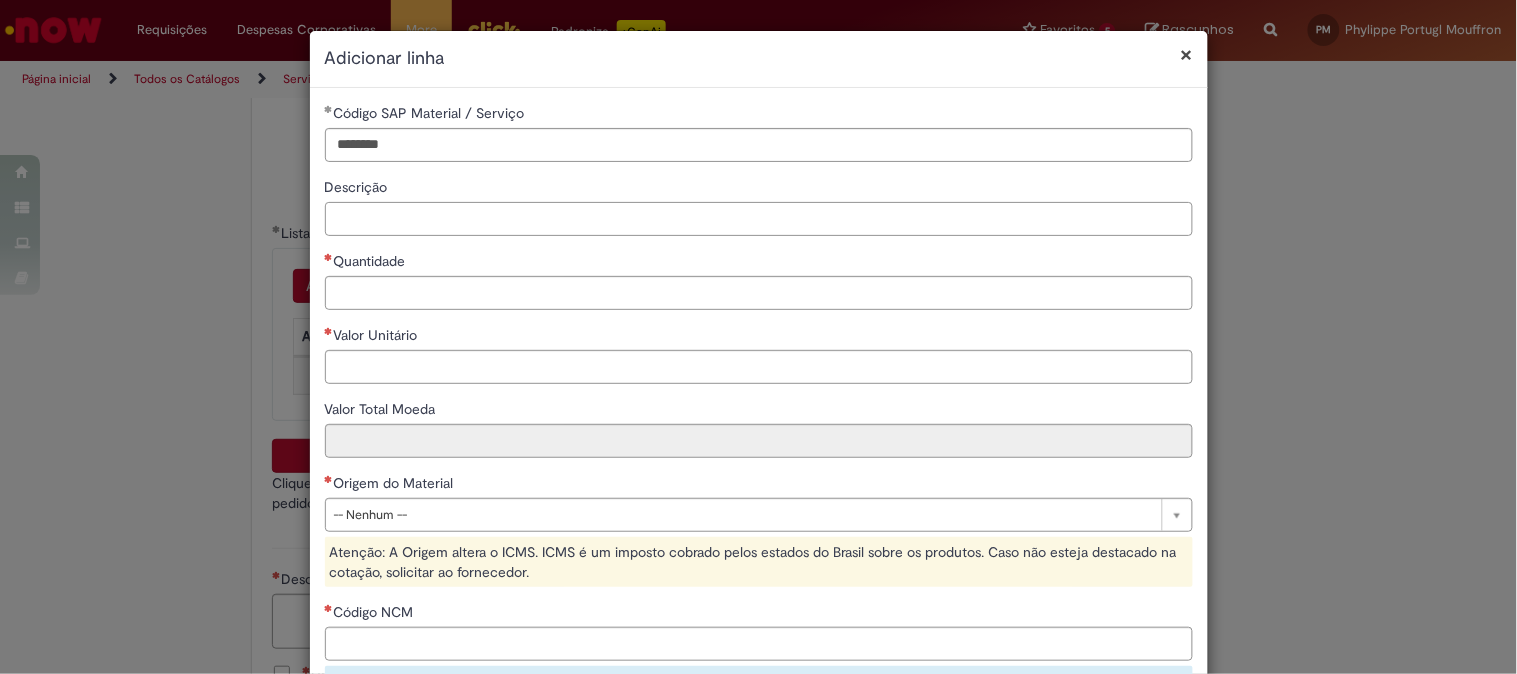 click on "Descrição" at bounding box center [759, 219] 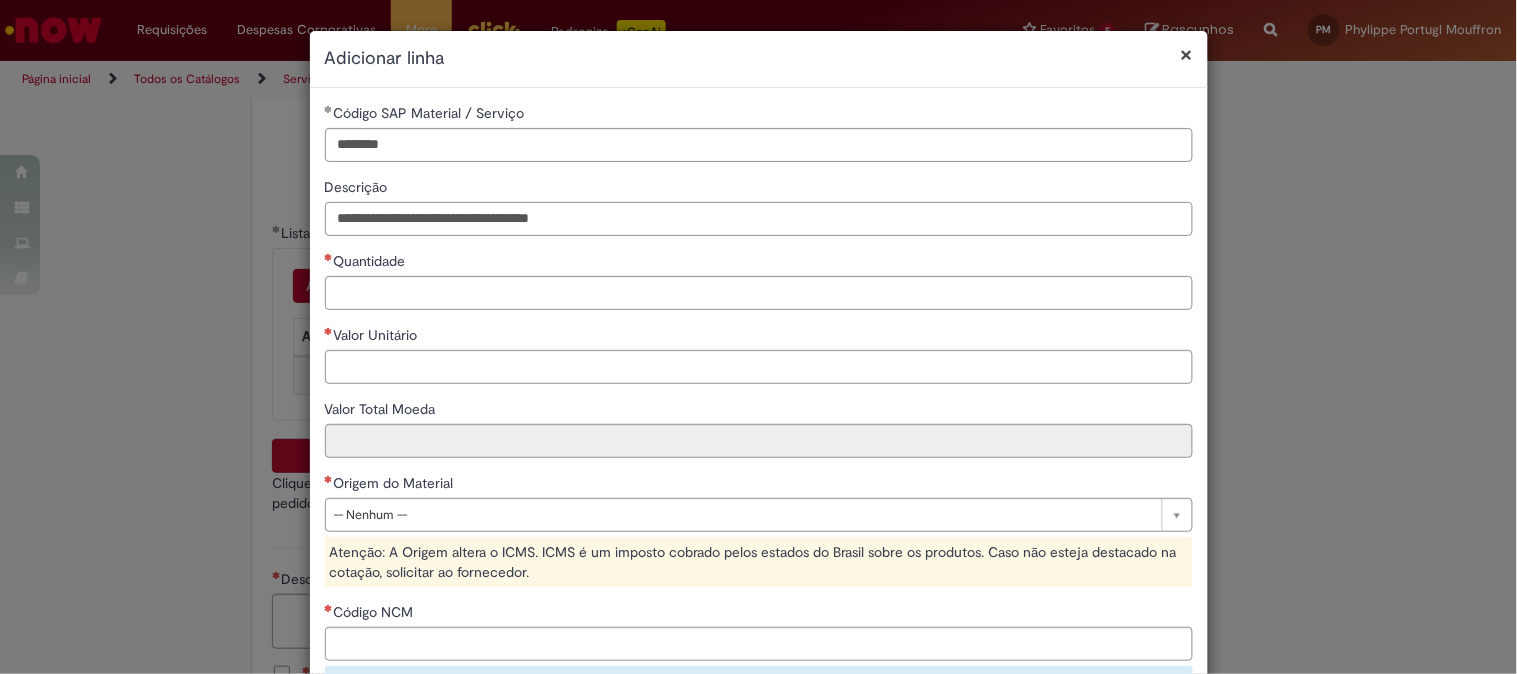 type on "**********" 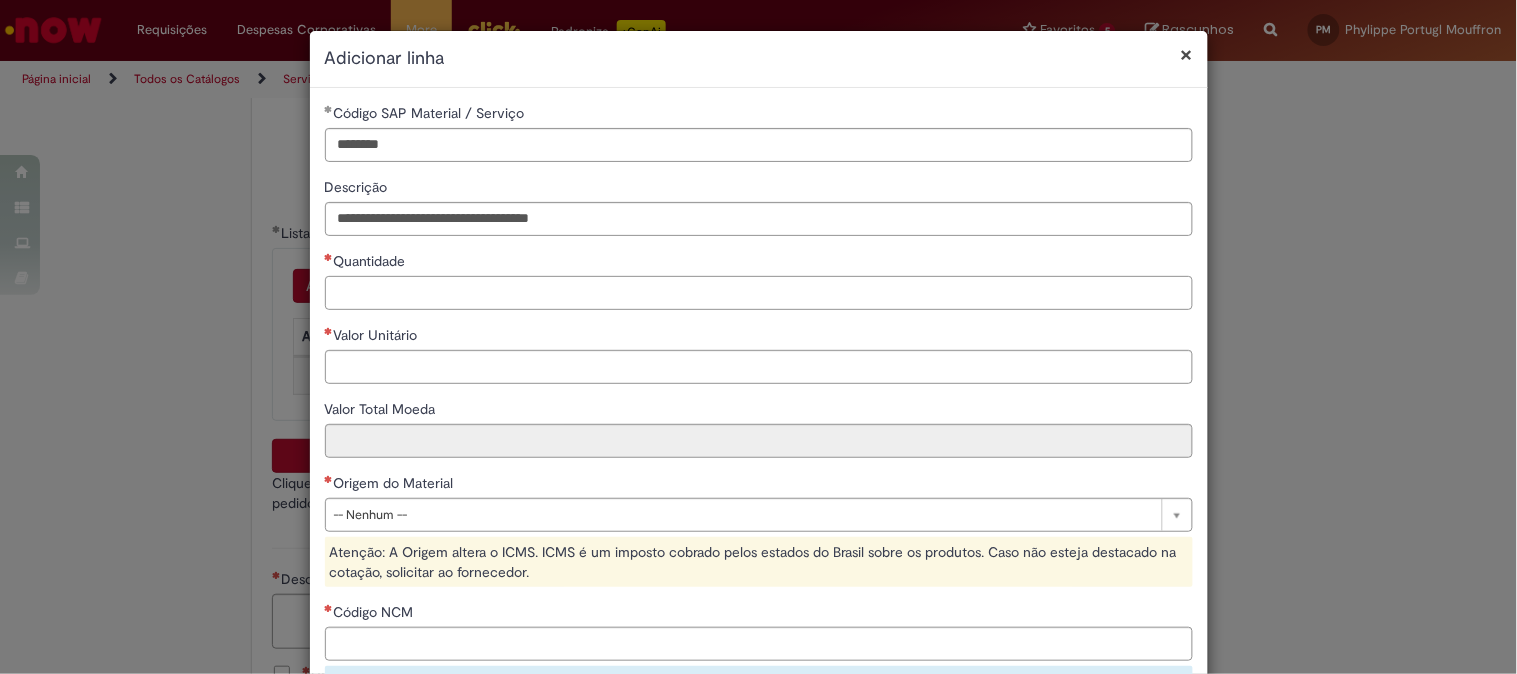 click on "Quantidade" at bounding box center [759, 293] 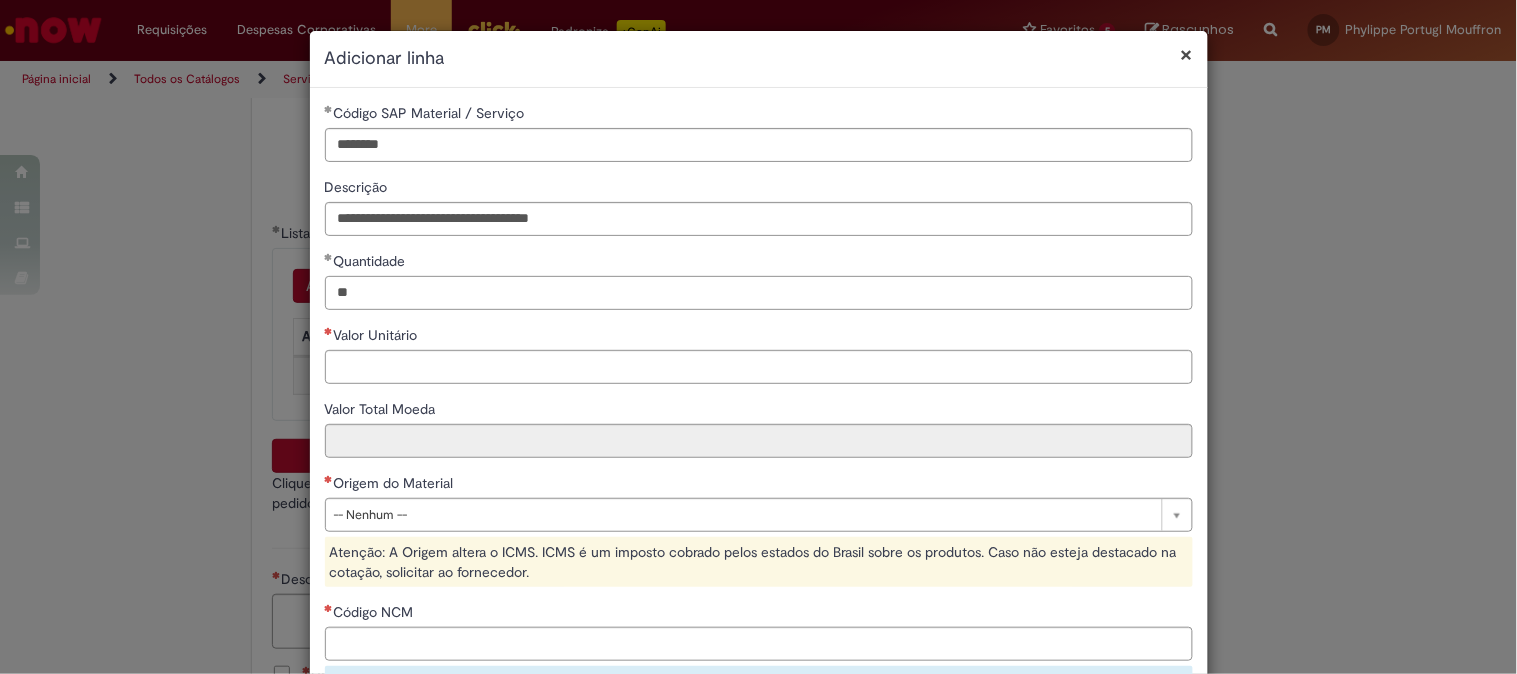 type on "**" 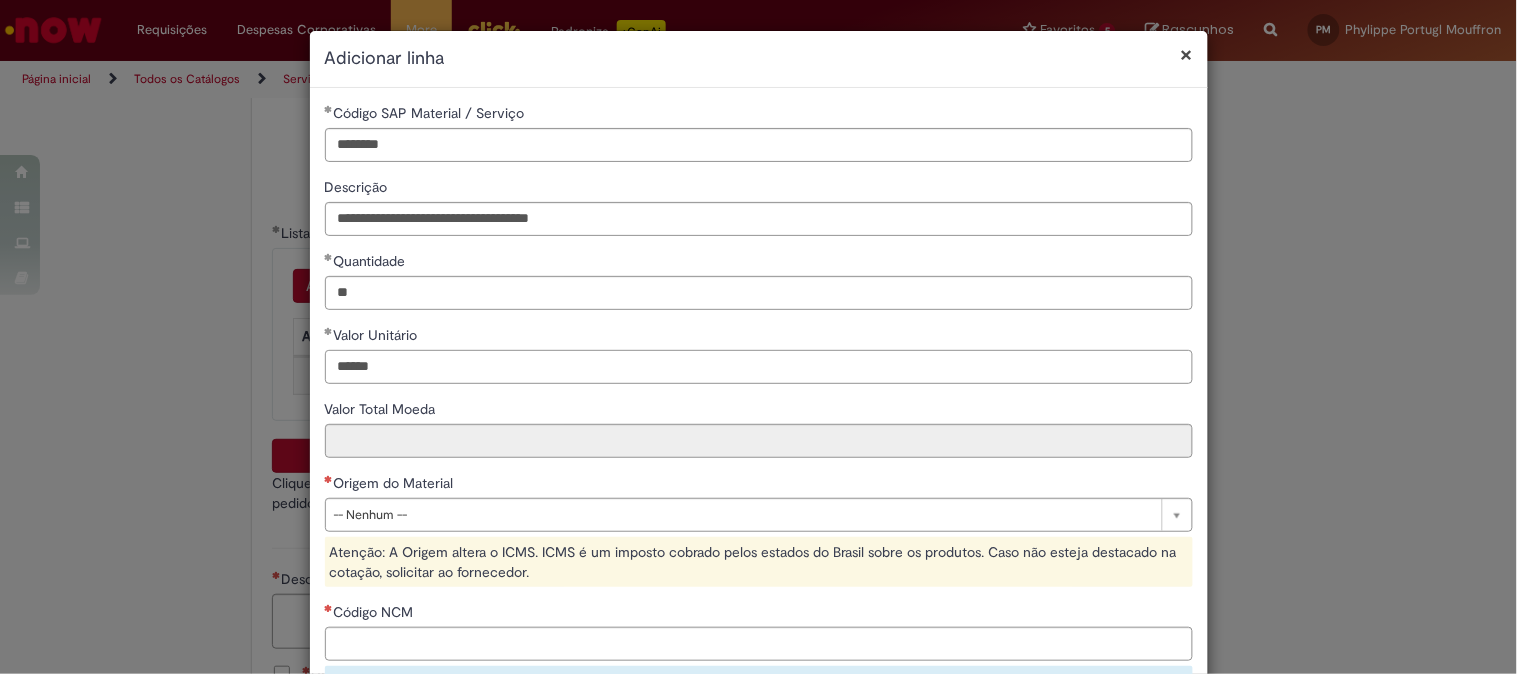 type on "******" 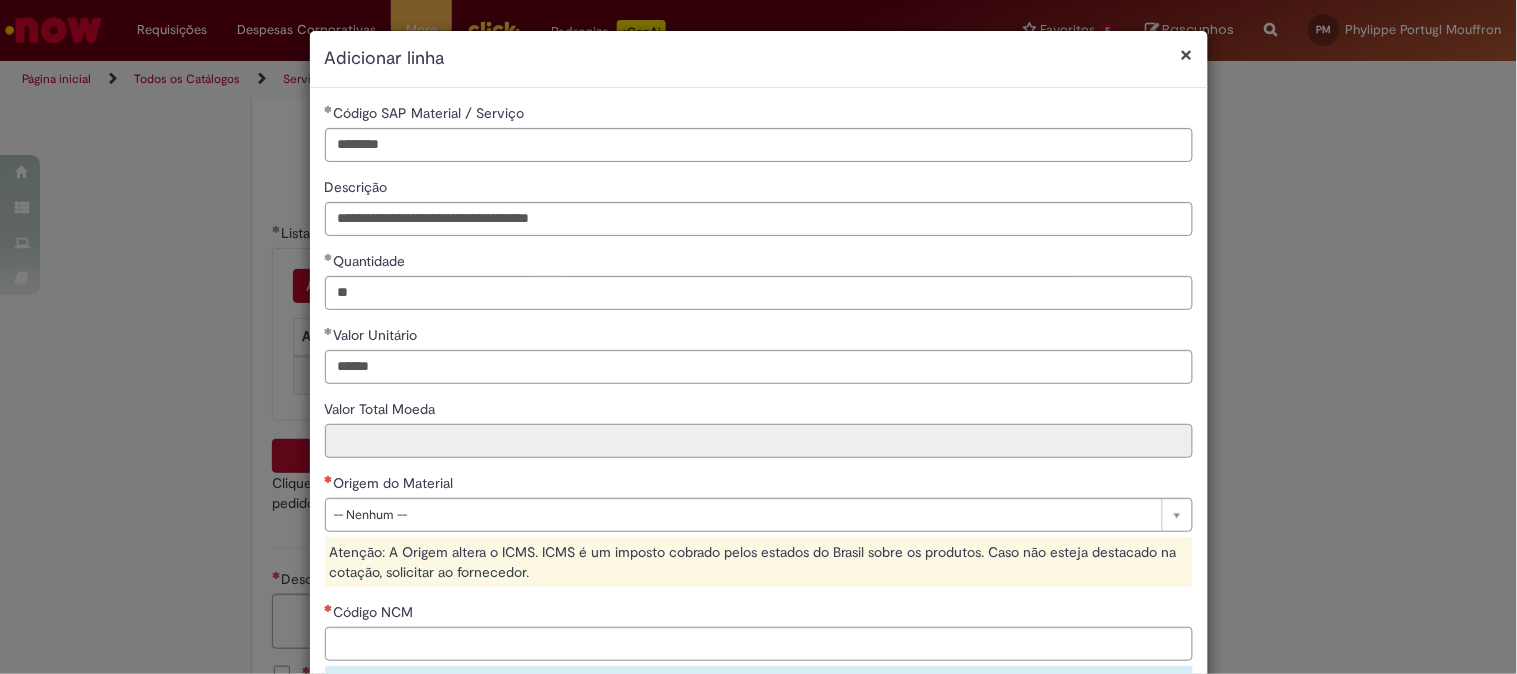 type on "*********" 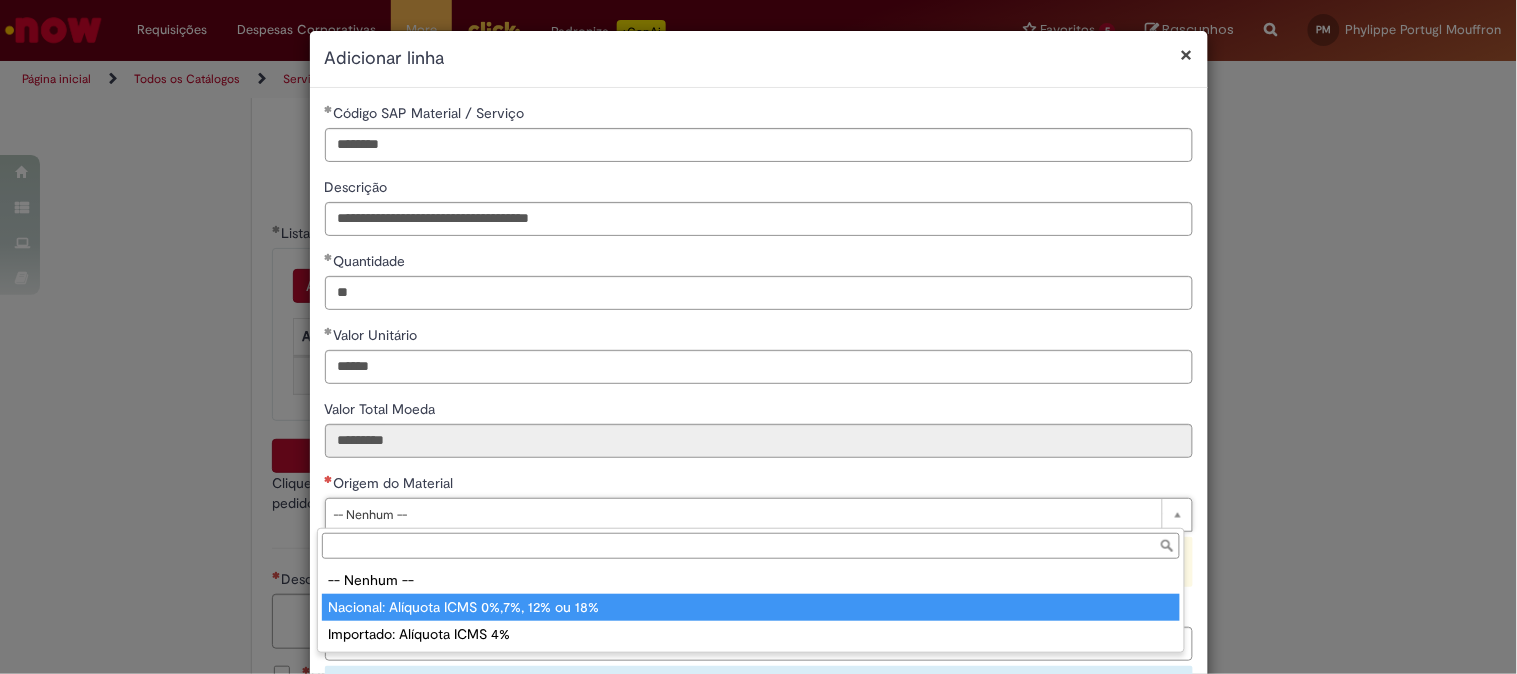 type on "**********" 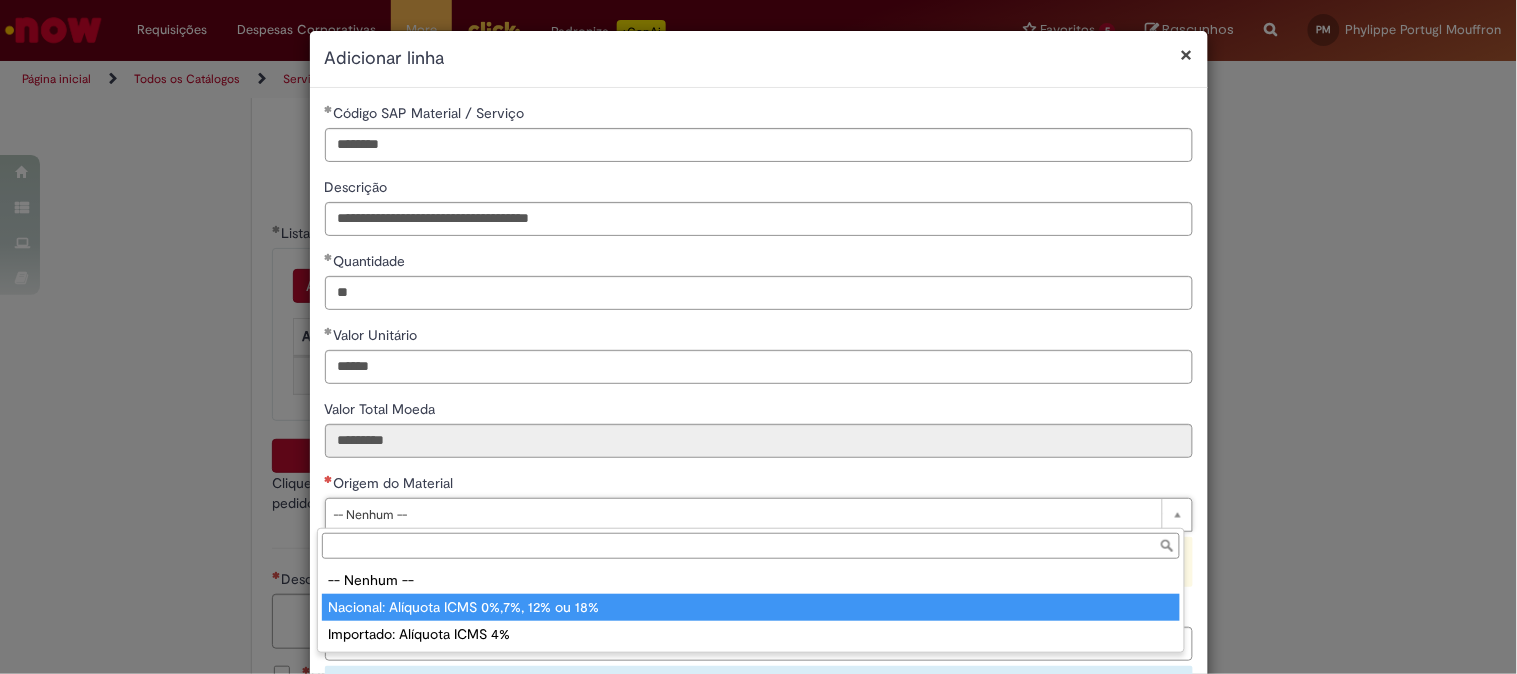 select on "*" 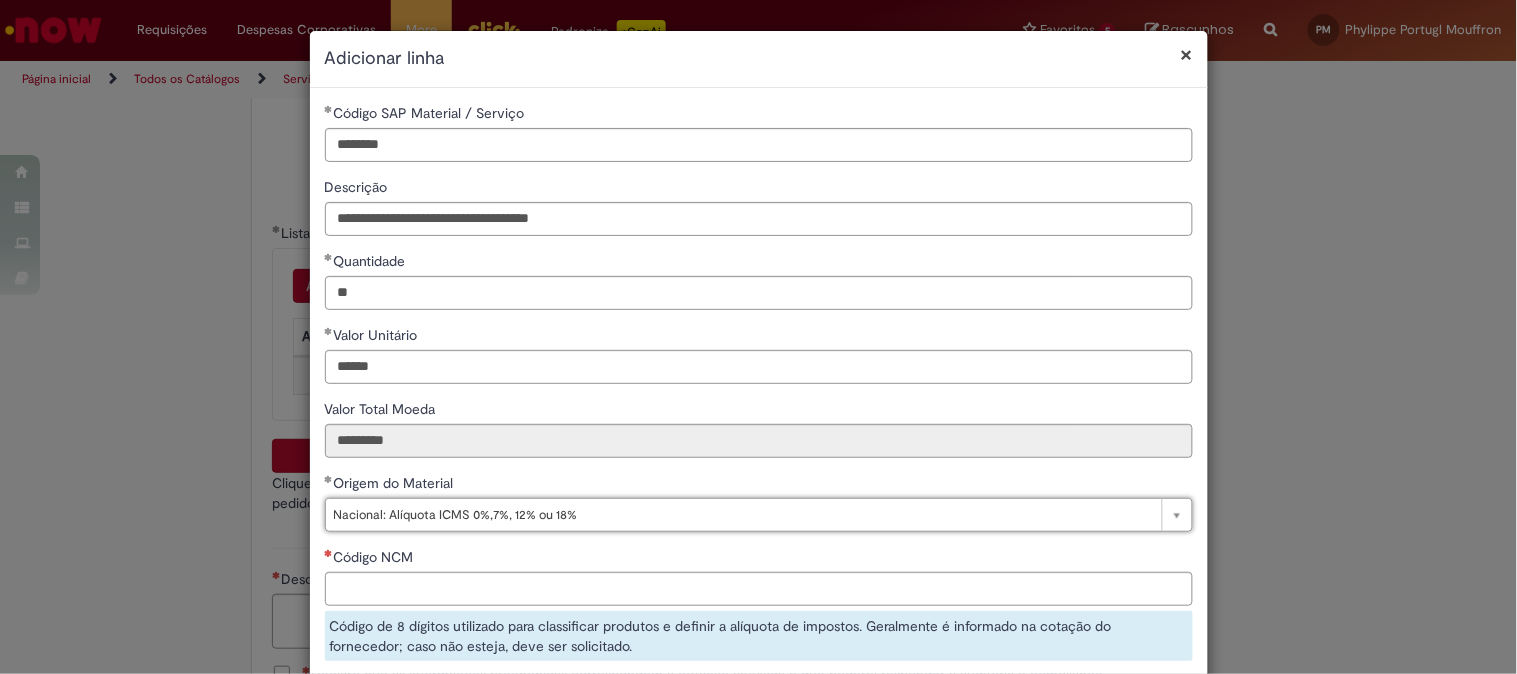 scroll, scrollTop: 261, scrollLeft: 0, axis: vertical 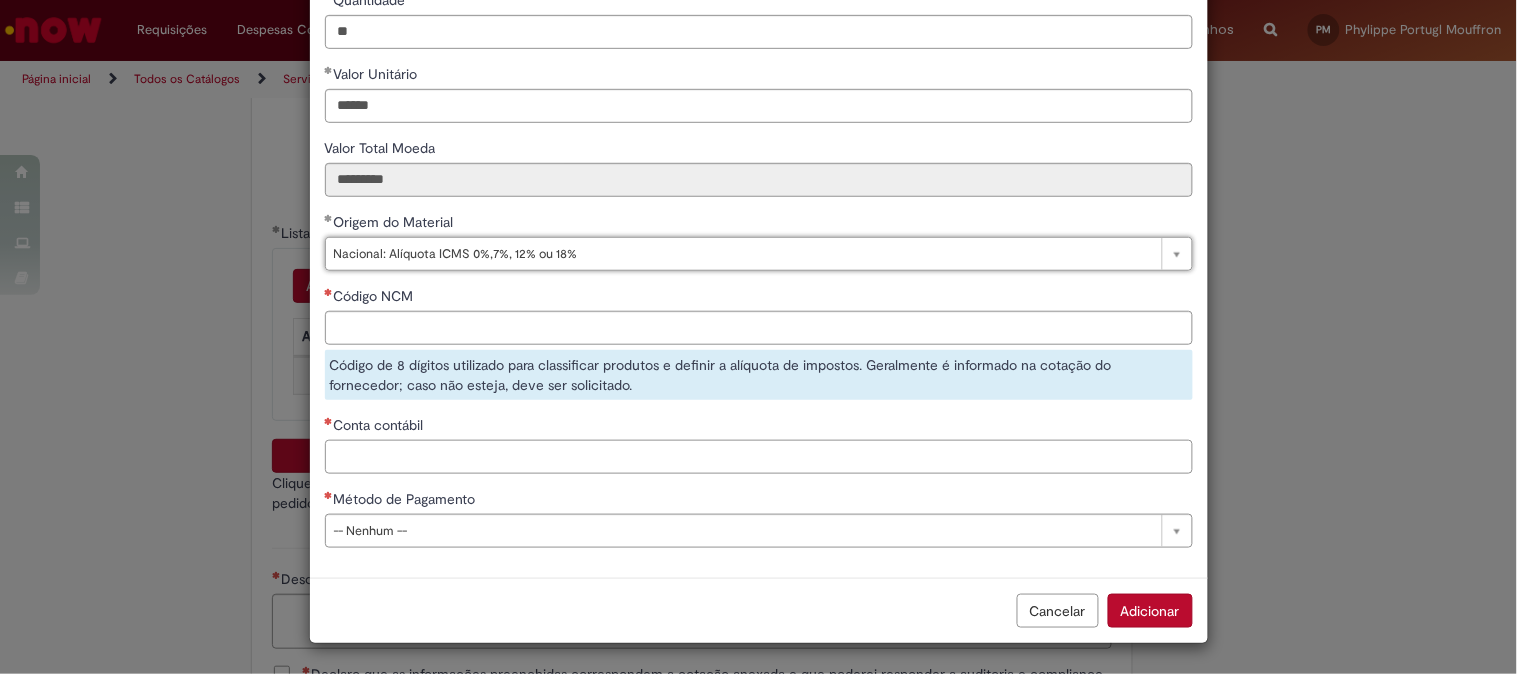 click on "Conta contábil" at bounding box center [759, 457] 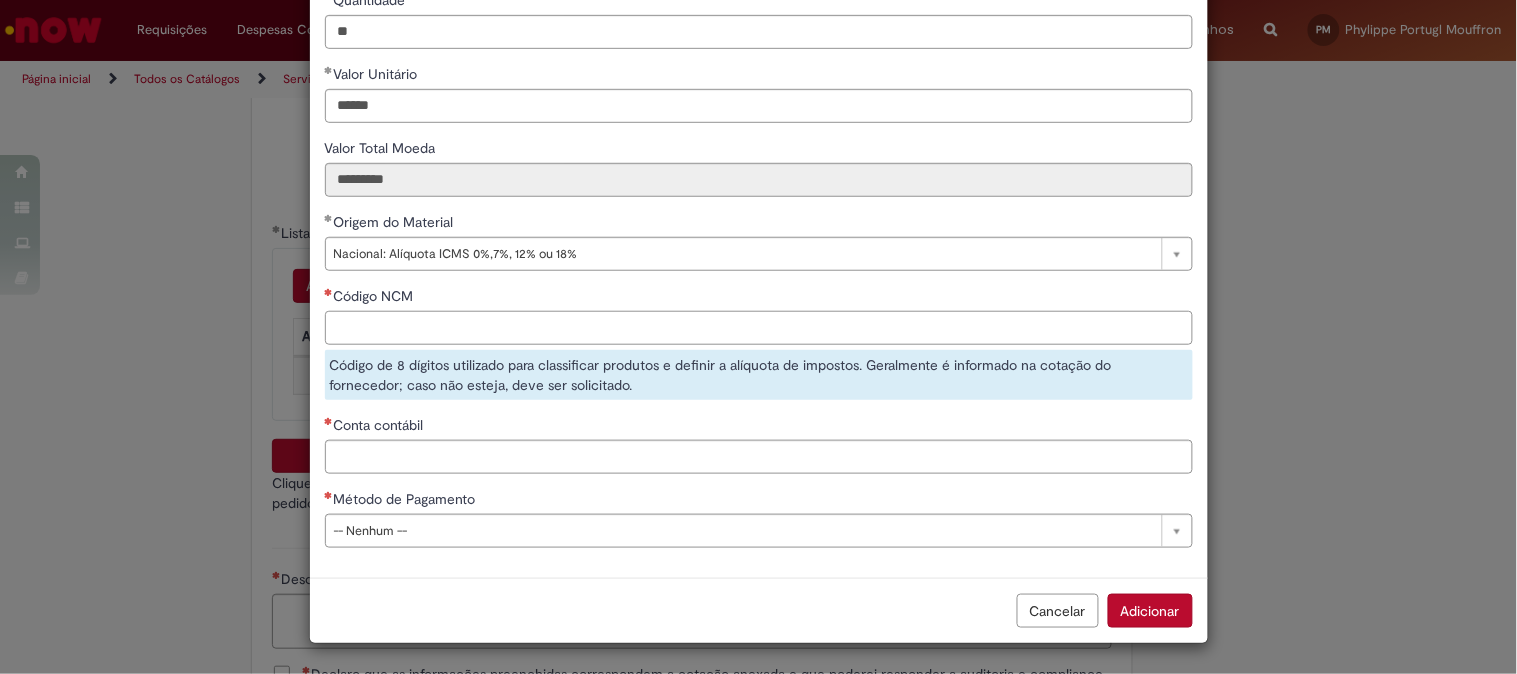 click on "Código NCM" at bounding box center [759, 328] 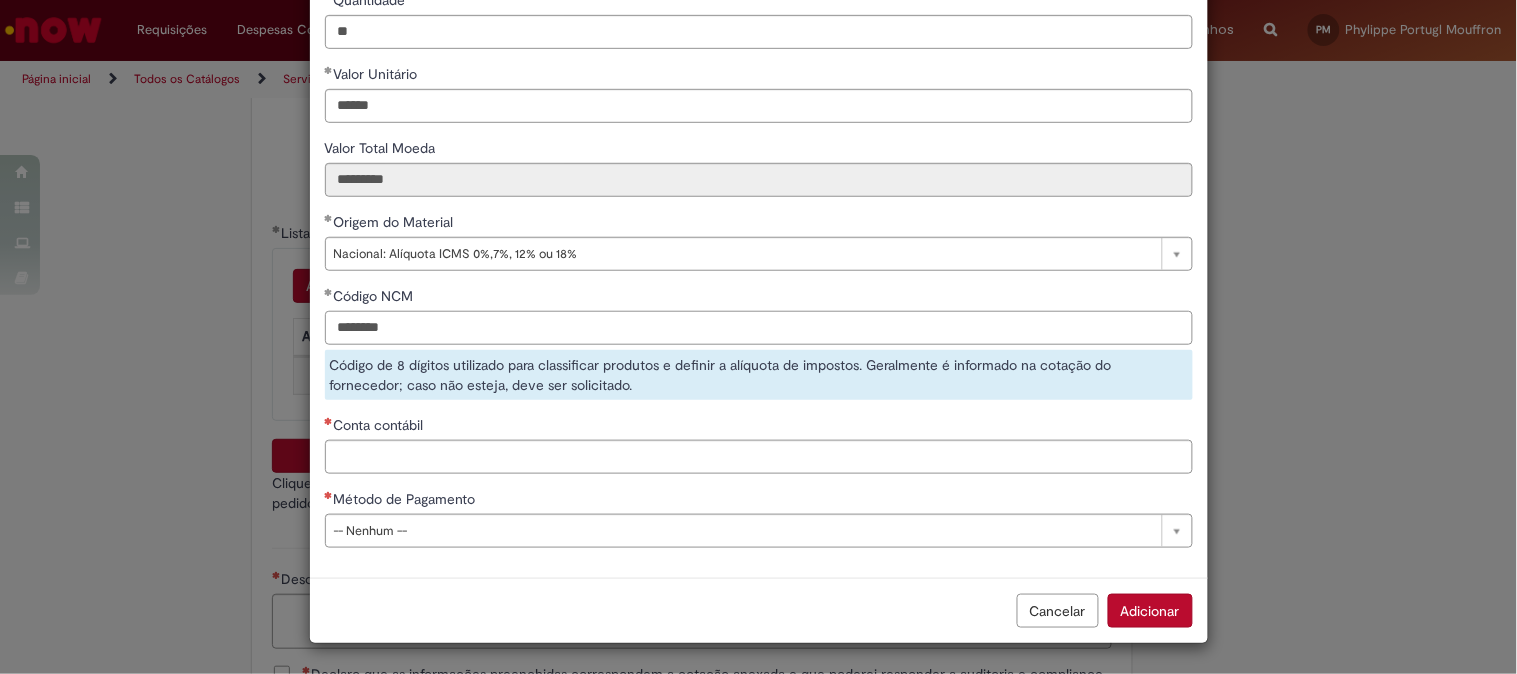 type on "********" 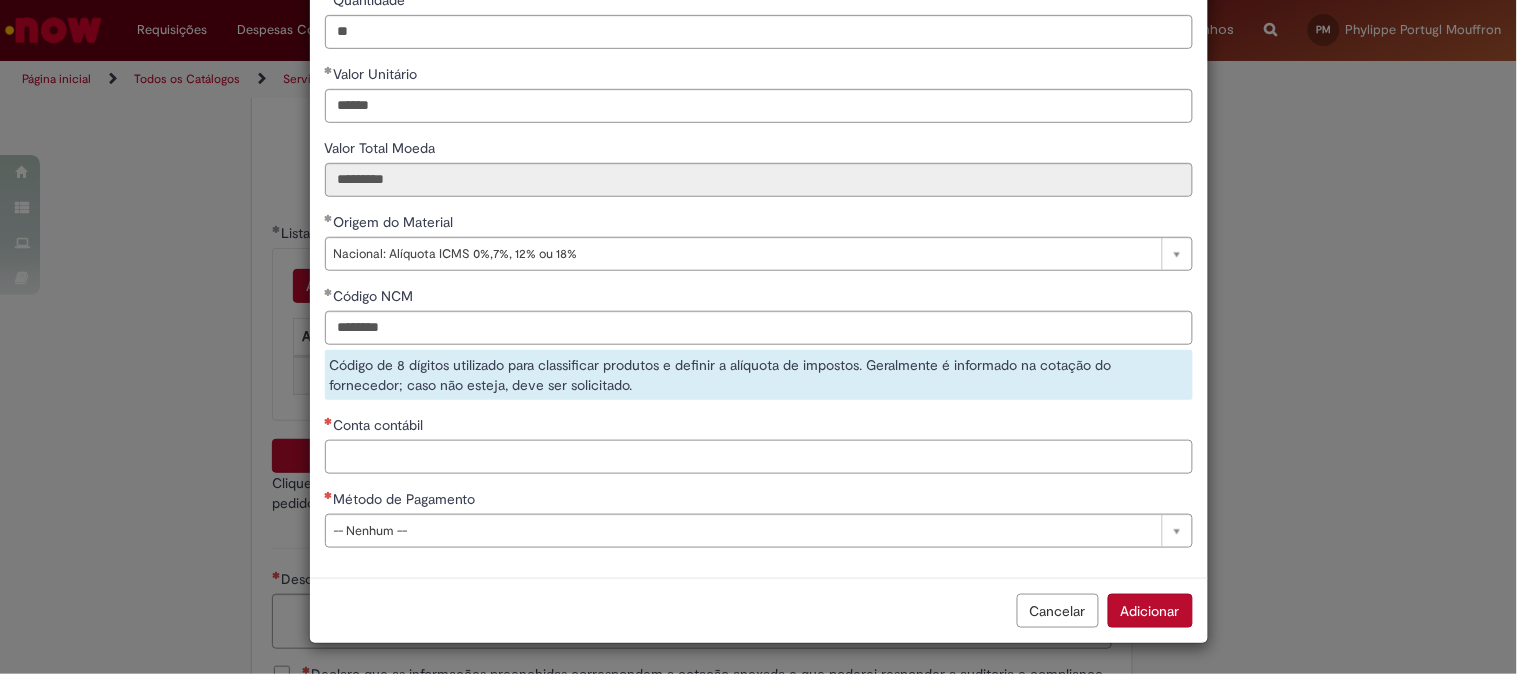 click on "Conta contábil" at bounding box center (759, 457) 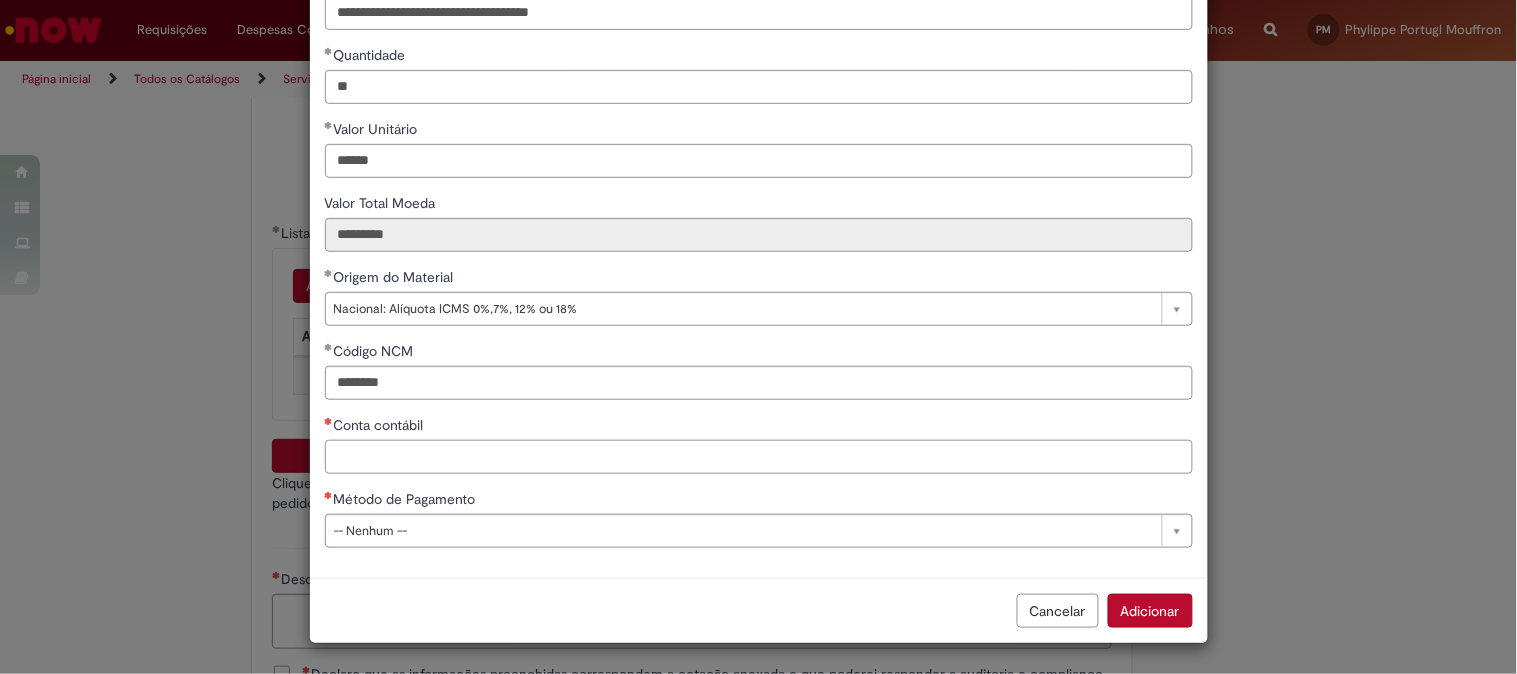 scroll, scrollTop: 206, scrollLeft: 0, axis: vertical 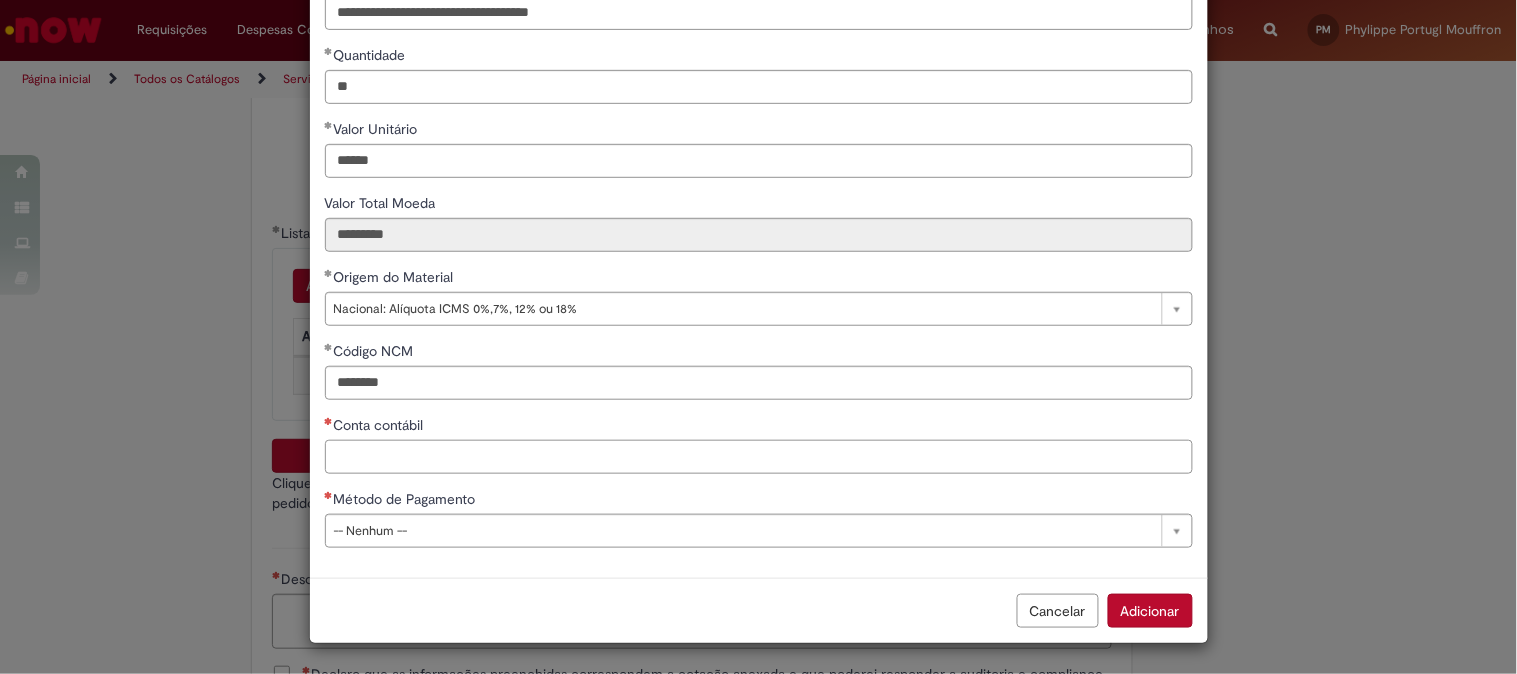paste on "********" 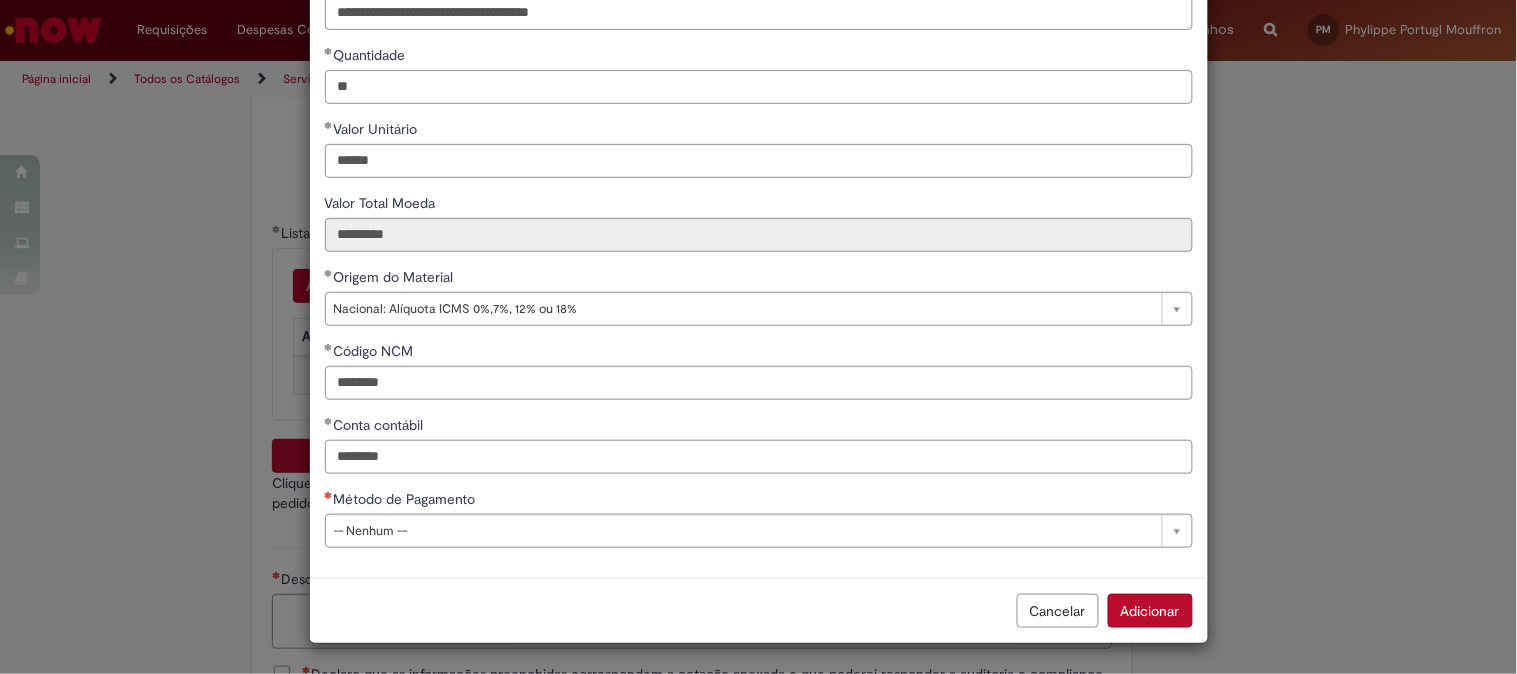 type on "********" 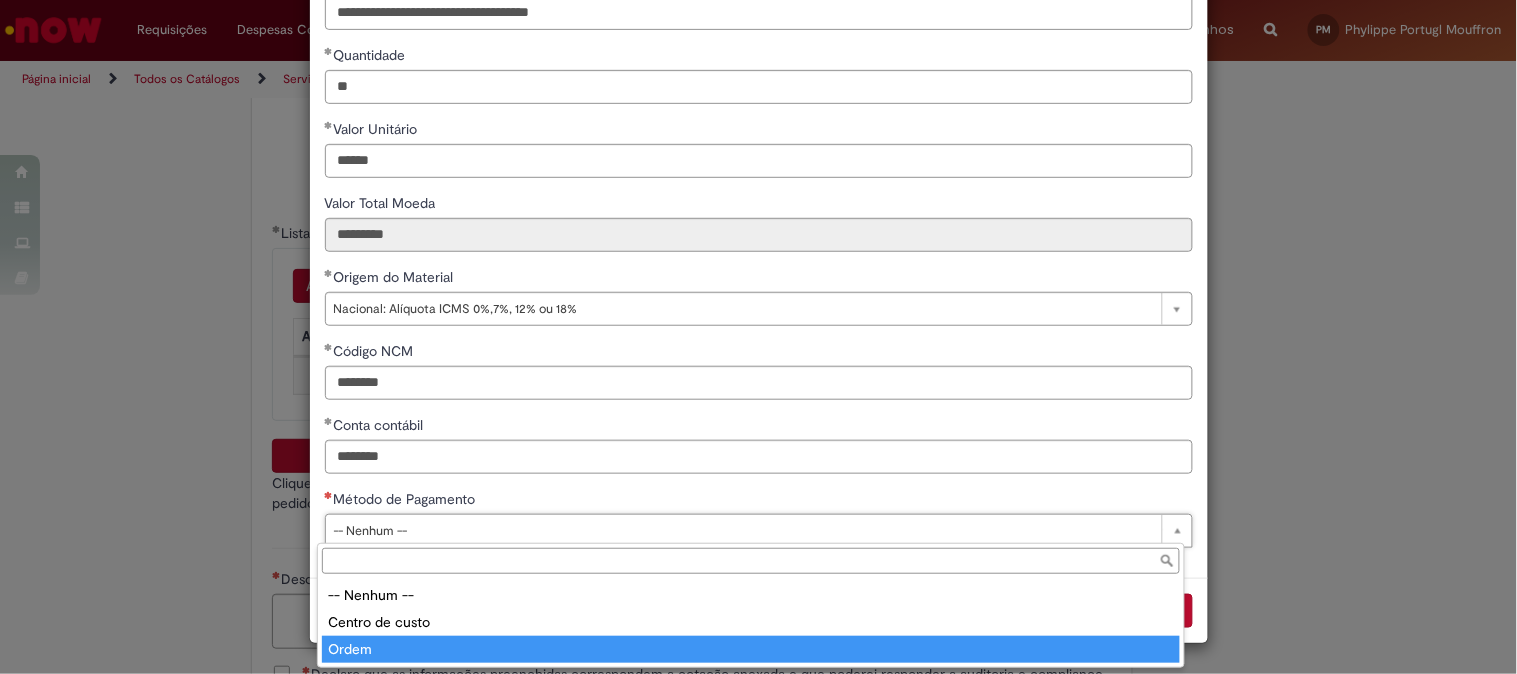 type on "*****" 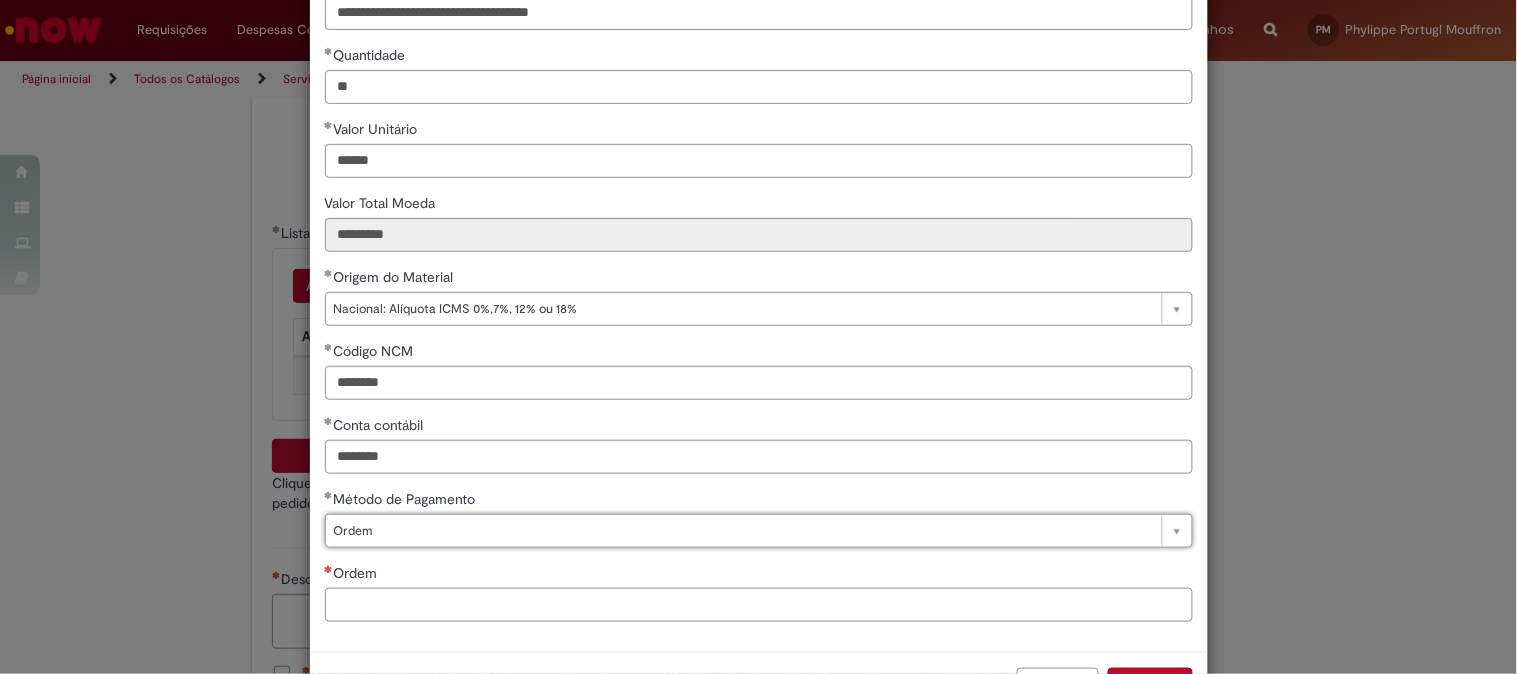 click on "Ordem" at bounding box center [759, 605] 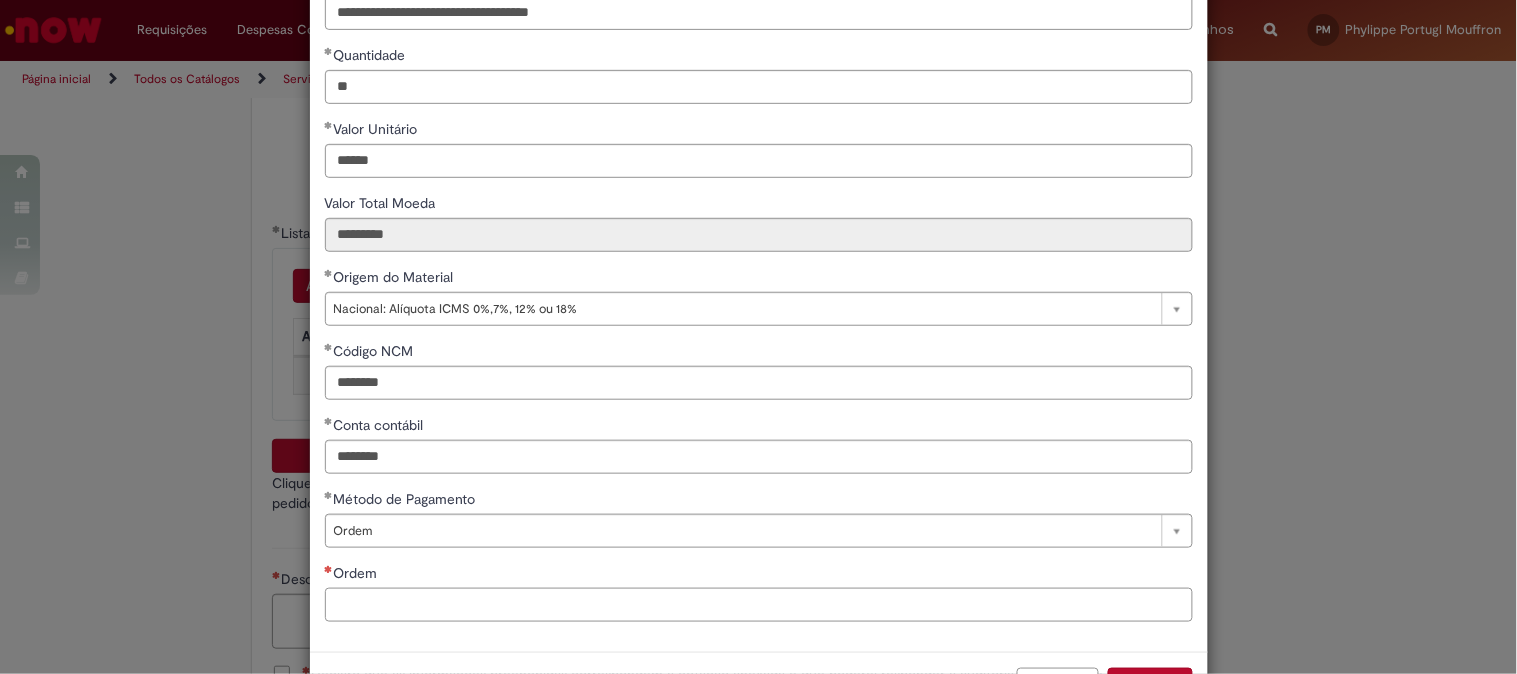 paste on "**********" 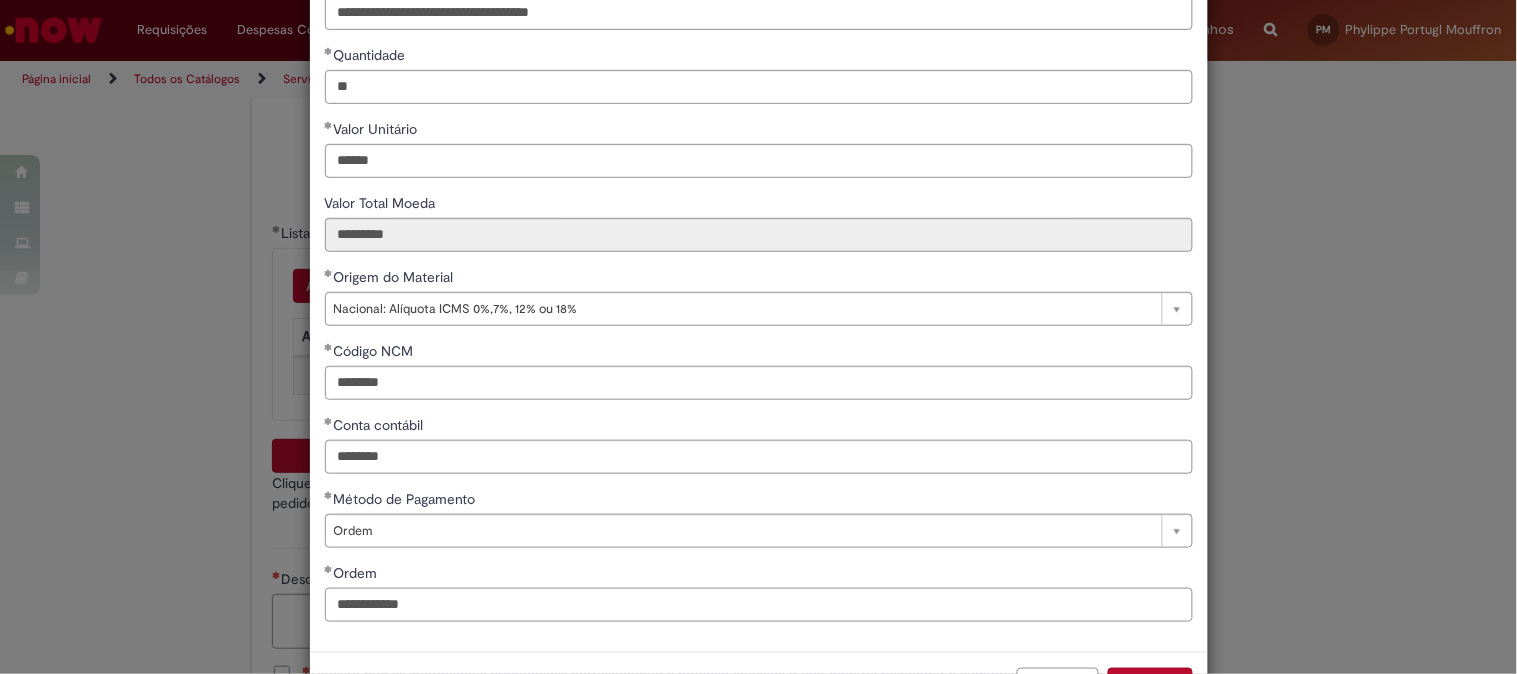 scroll, scrollTop: 280, scrollLeft: 0, axis: vertical 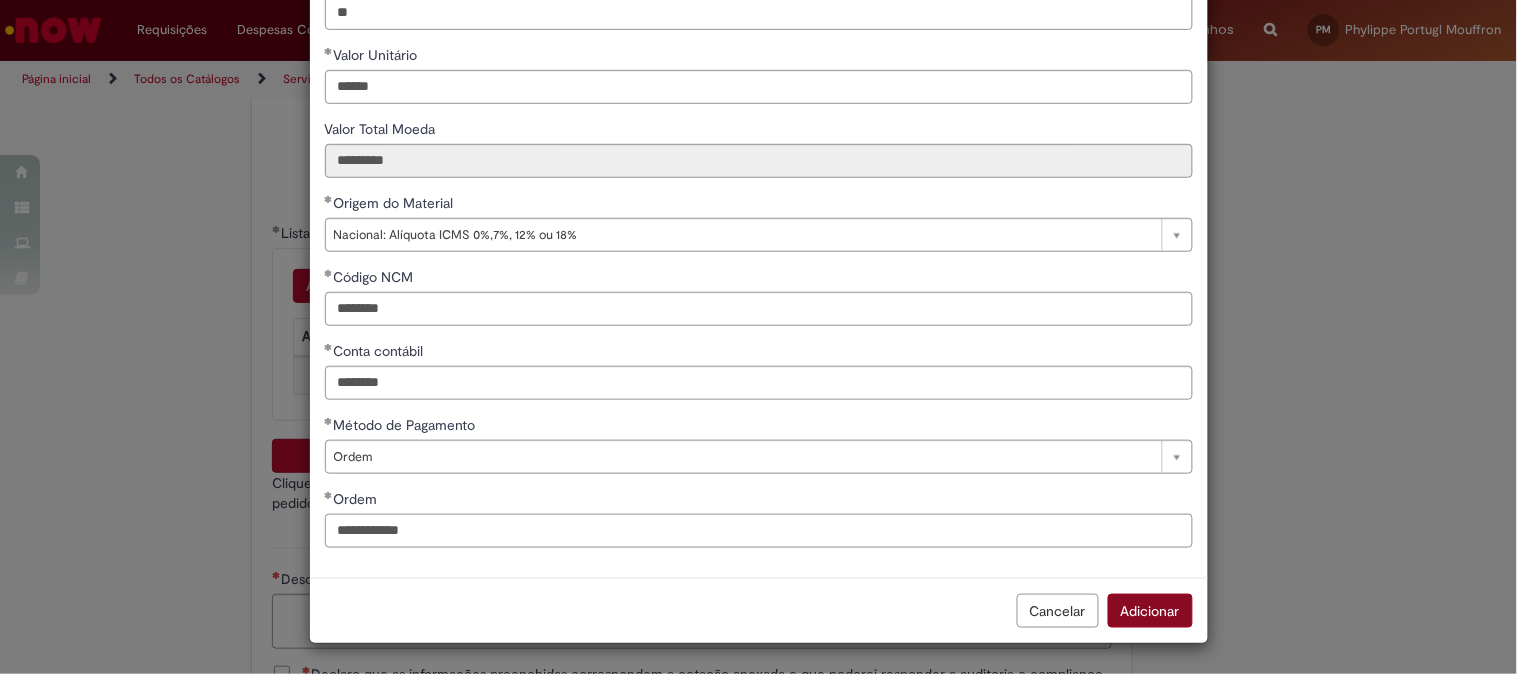 type on "**********" 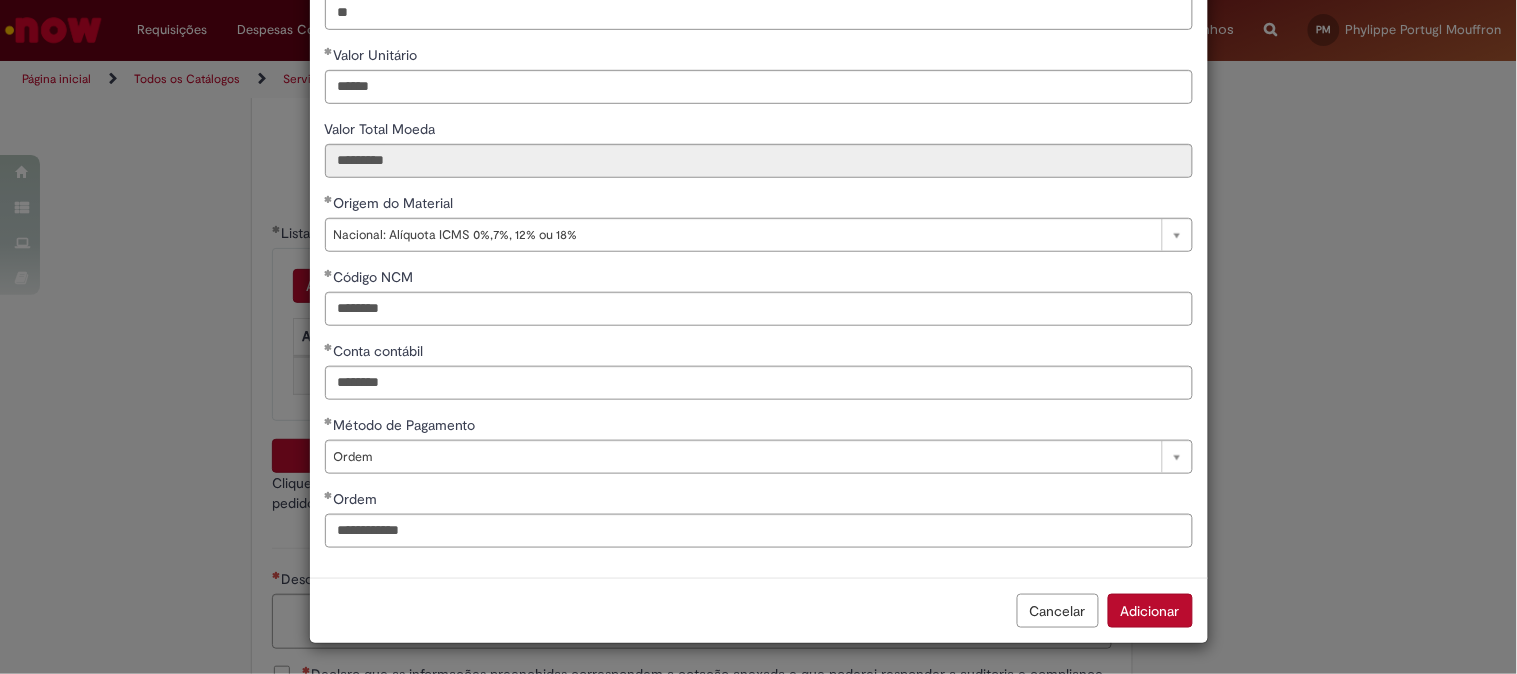 click on "Adicionar" at bounding box center (1150, 611) 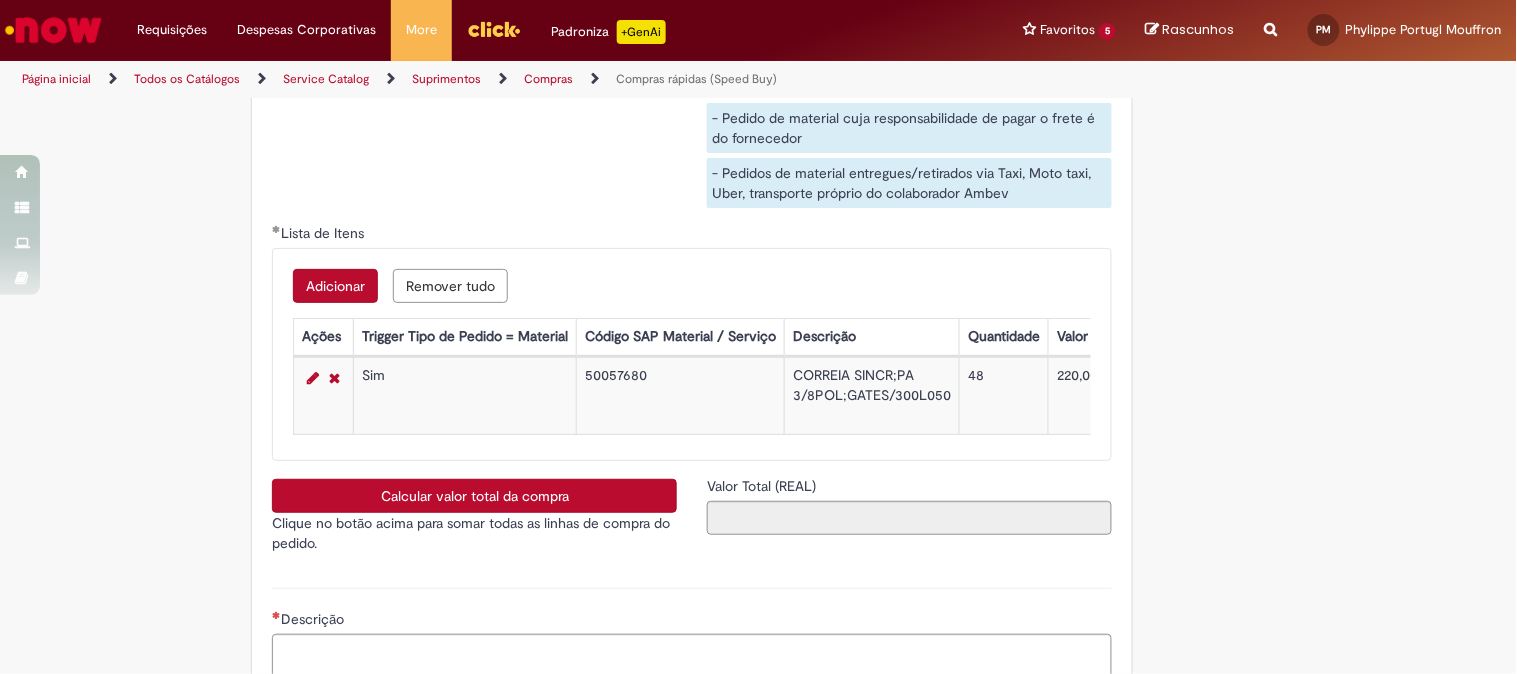click on "Calcular valor total da compra" at bounding box center [474, 496] 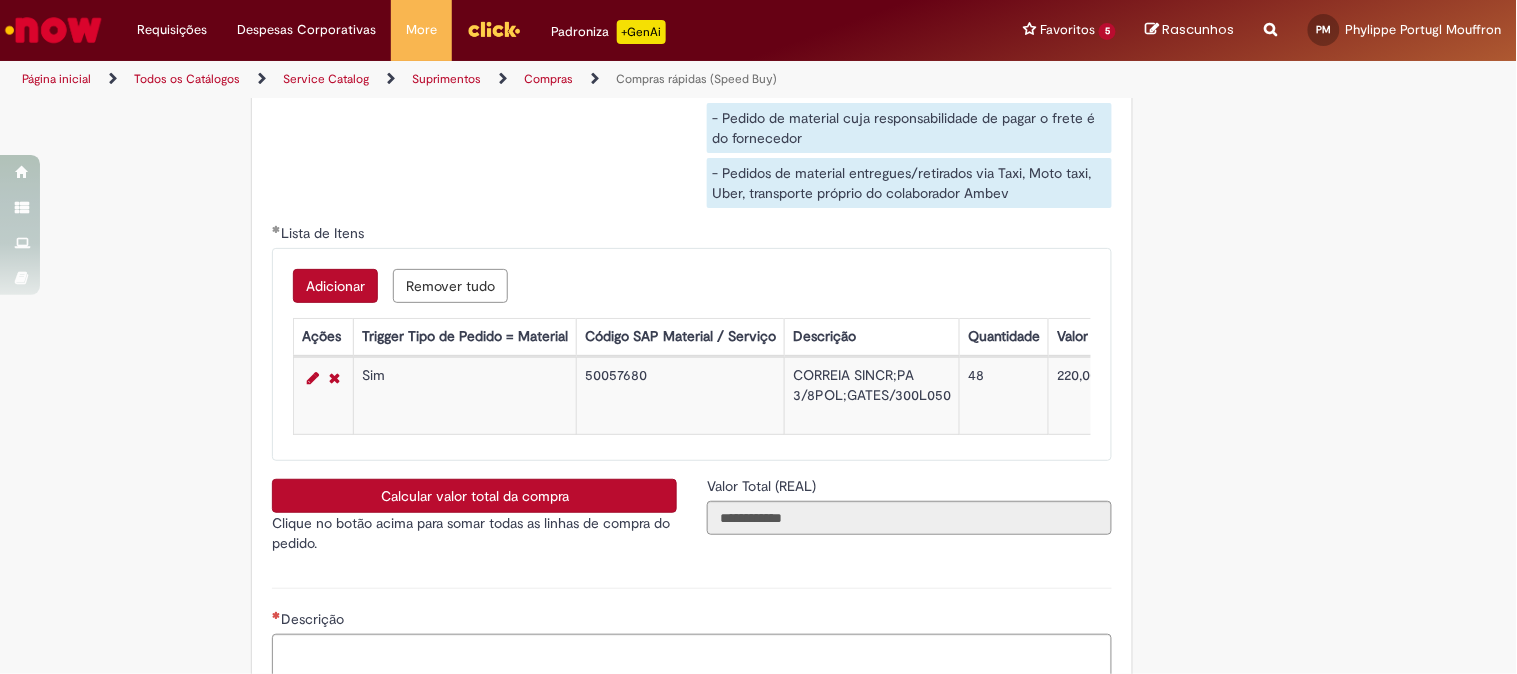 type 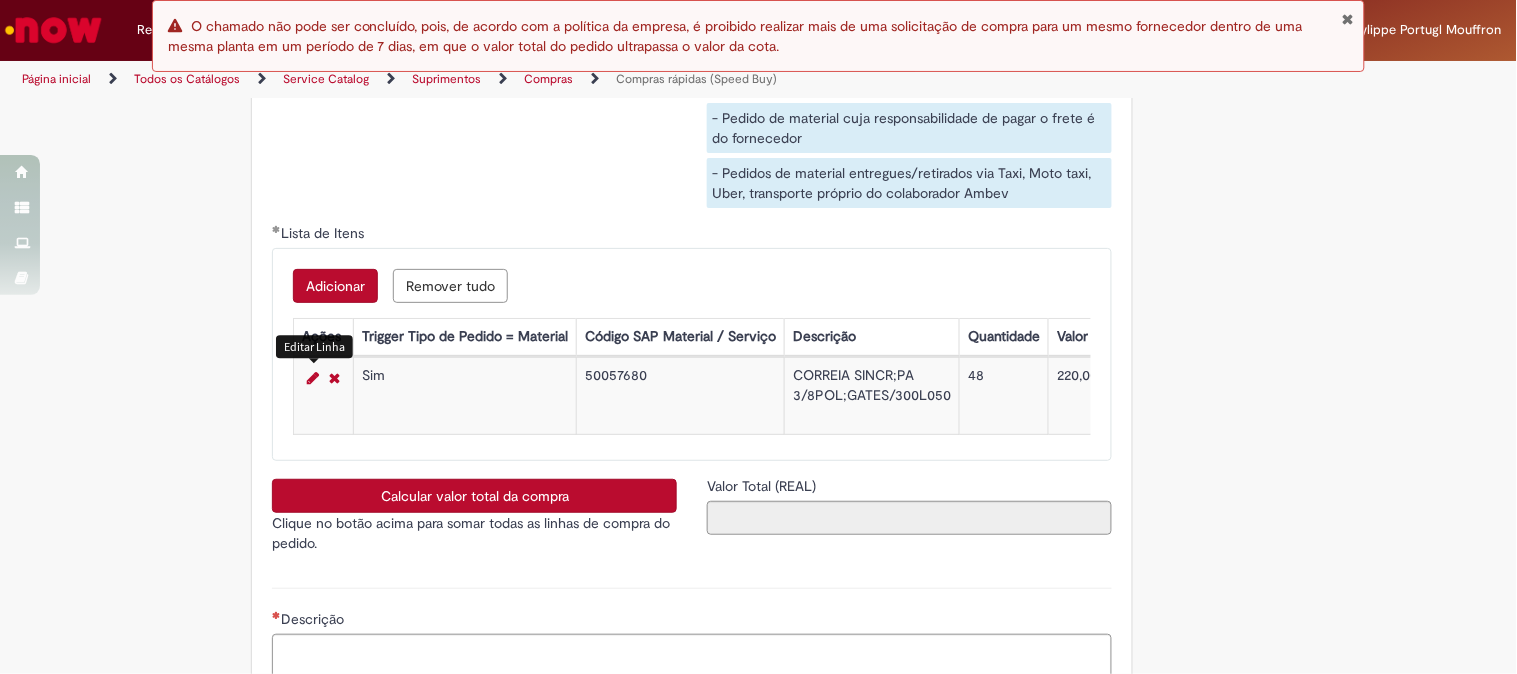 click at bounding box center [313, 378] 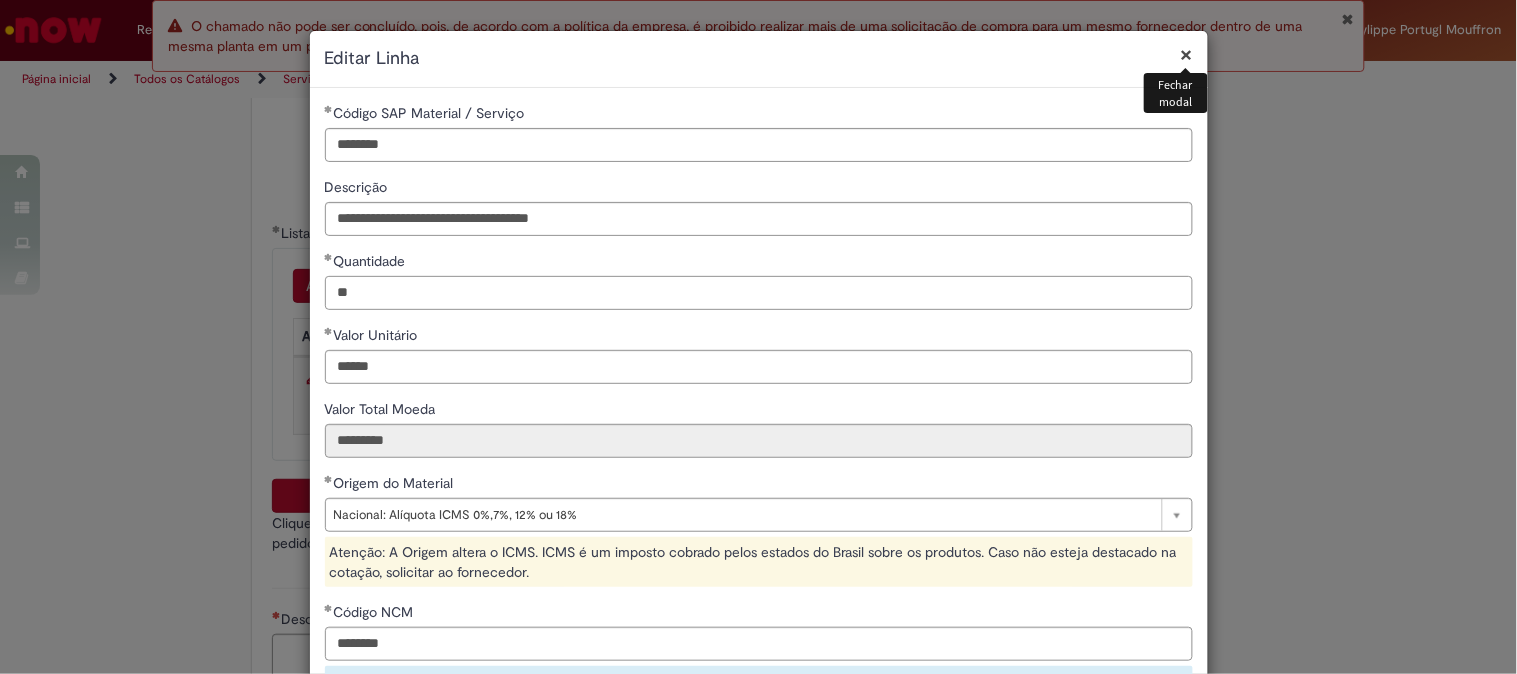 click on "**" at bounding box center [759, 293] 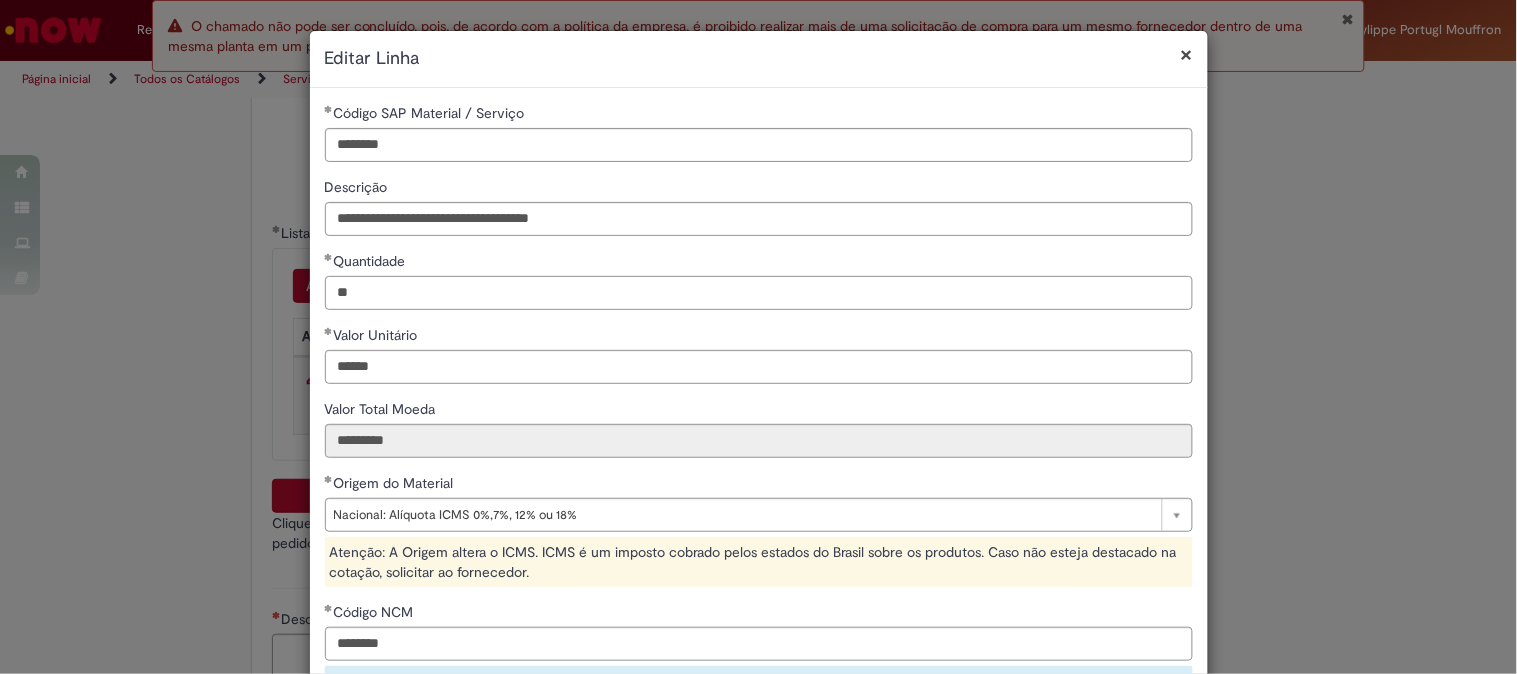 type on "*" 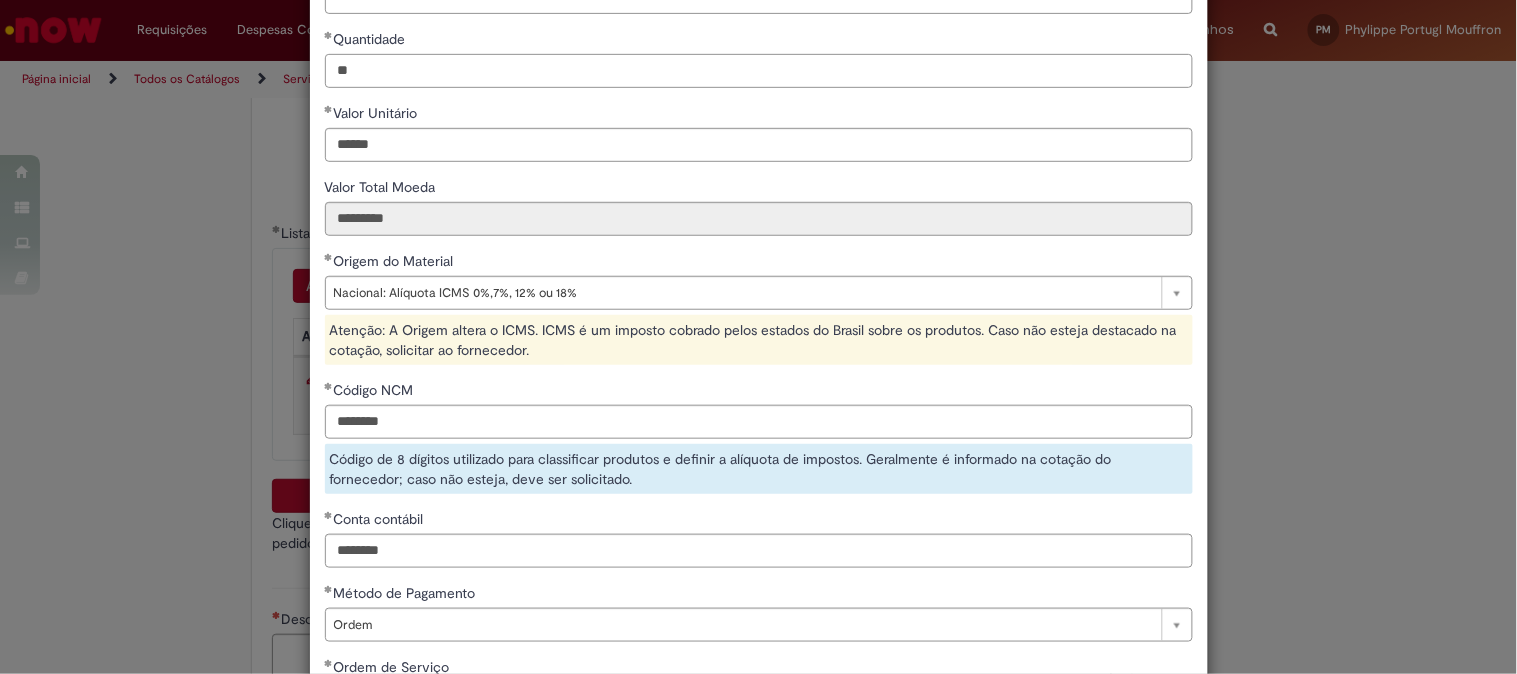 scroll, scrollTop: 390, scrollLeft: 0, axis: vertical 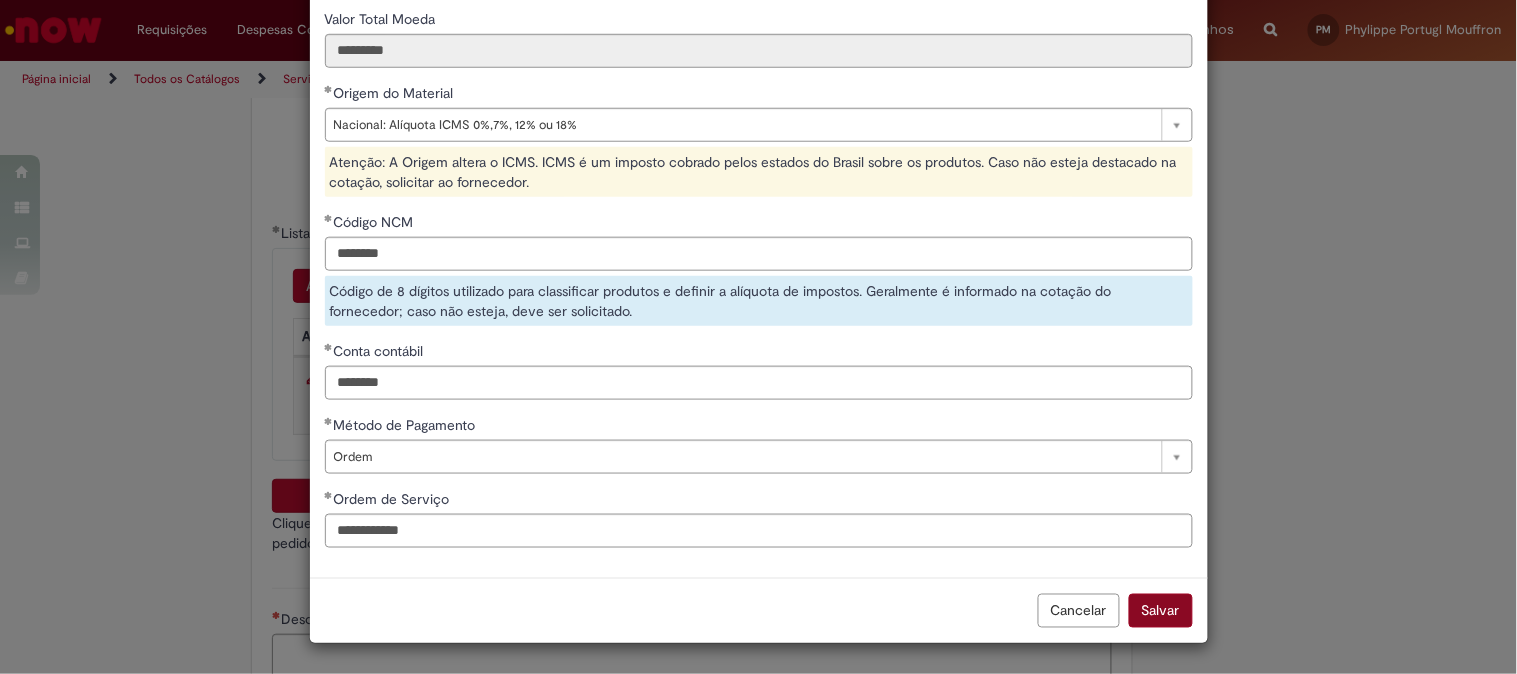 type on "**" 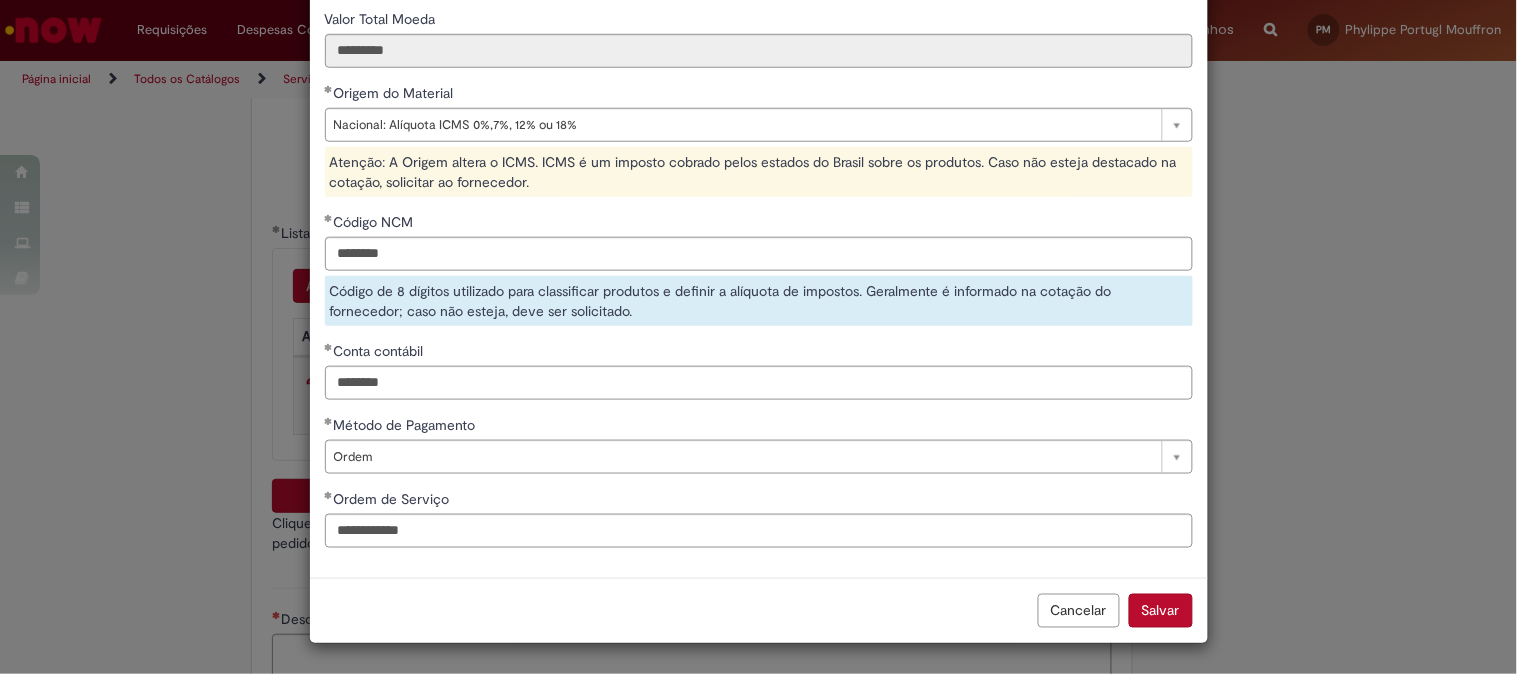 type on "********" 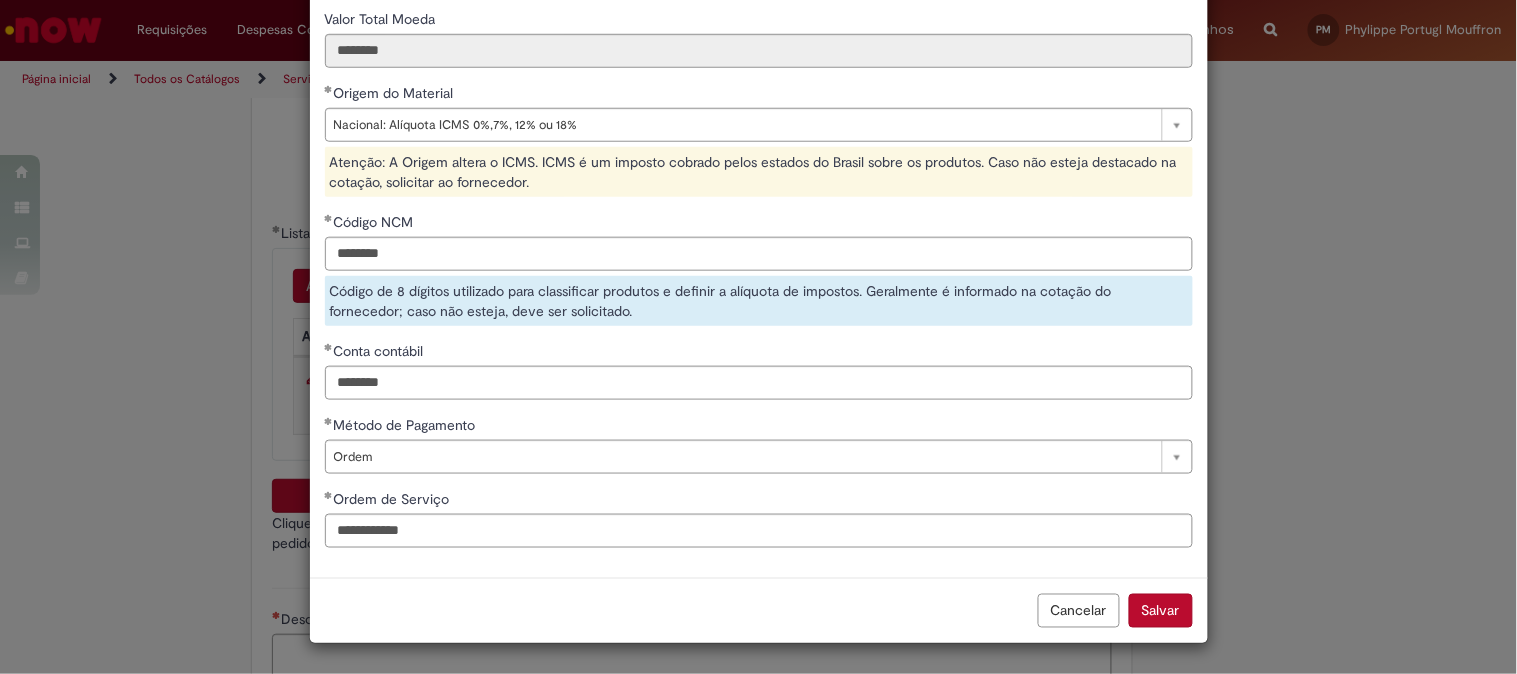 click on "Salvar" at bounding box center [1161, 611] 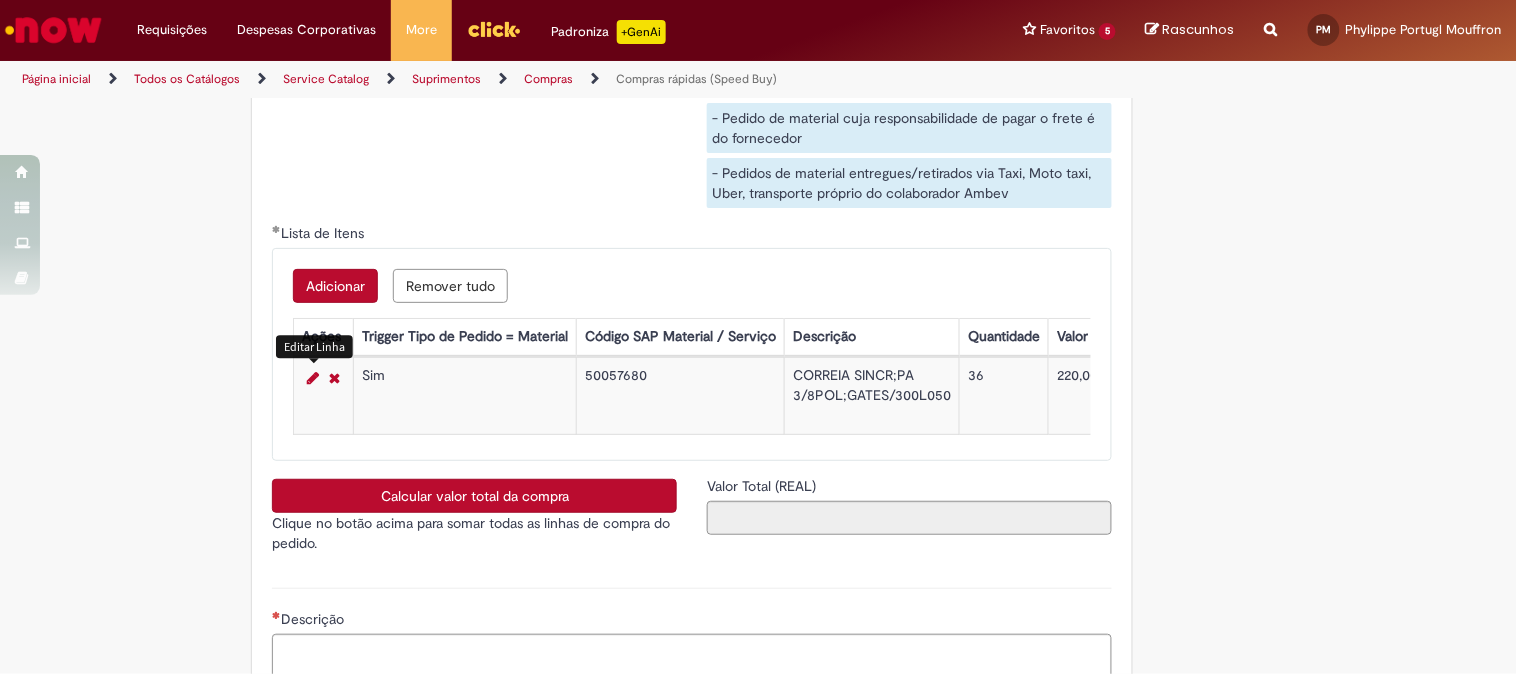 click on "Calcular valor total da compra" at bounding box center [474, 496] 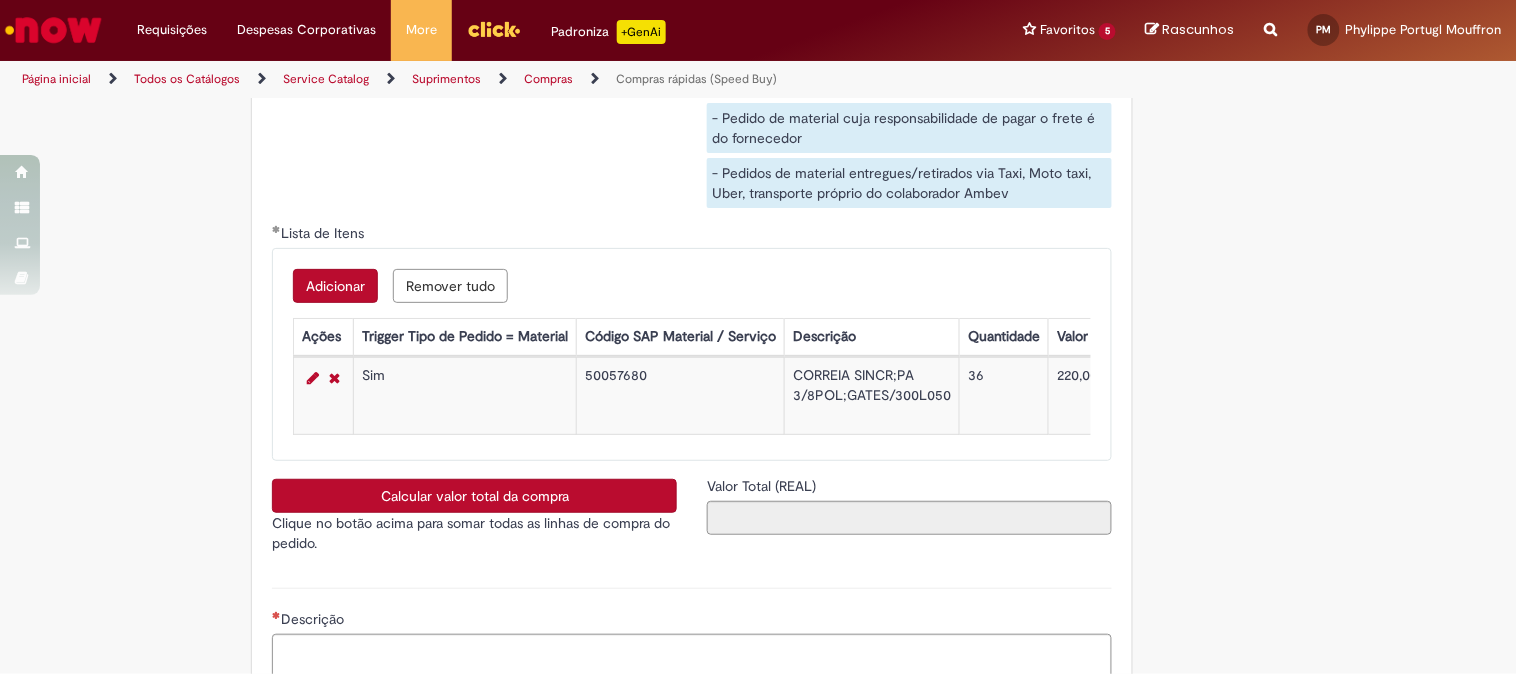 type on "**********" 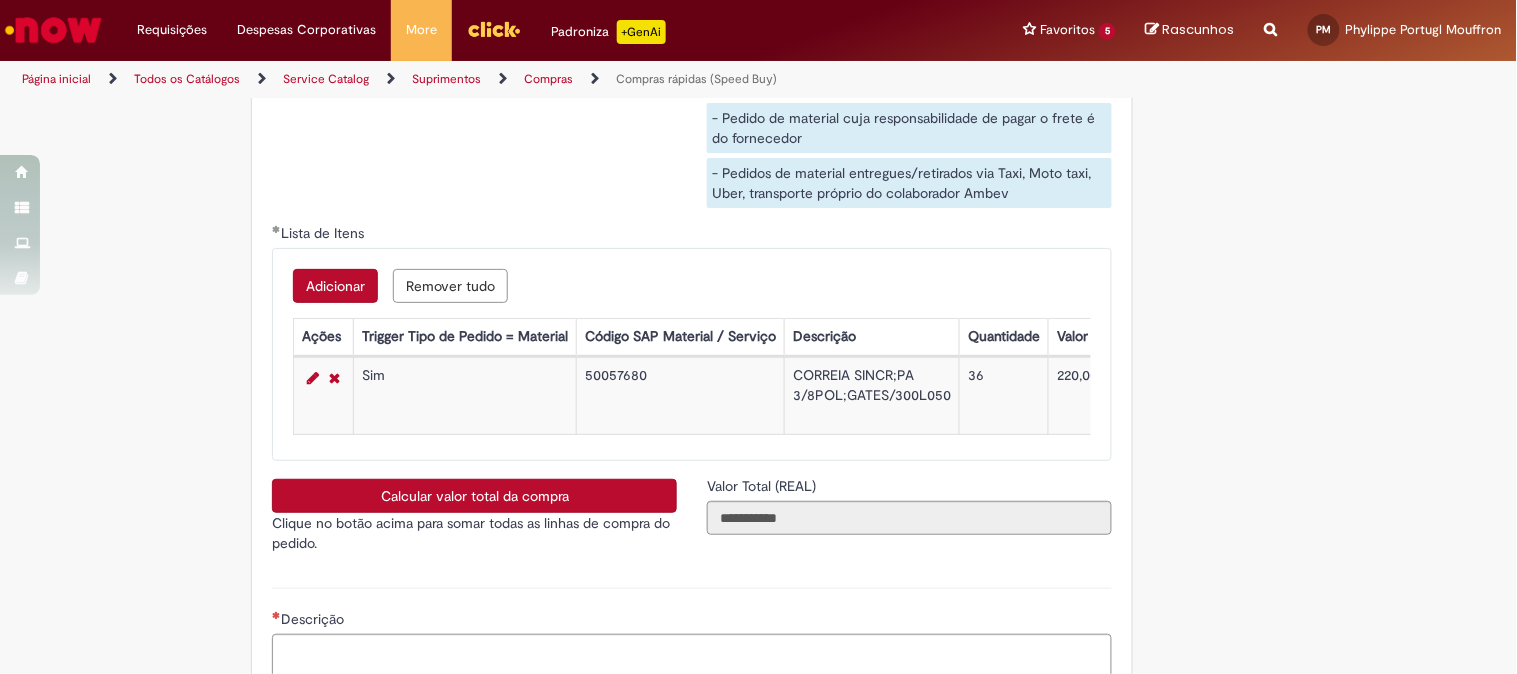 type 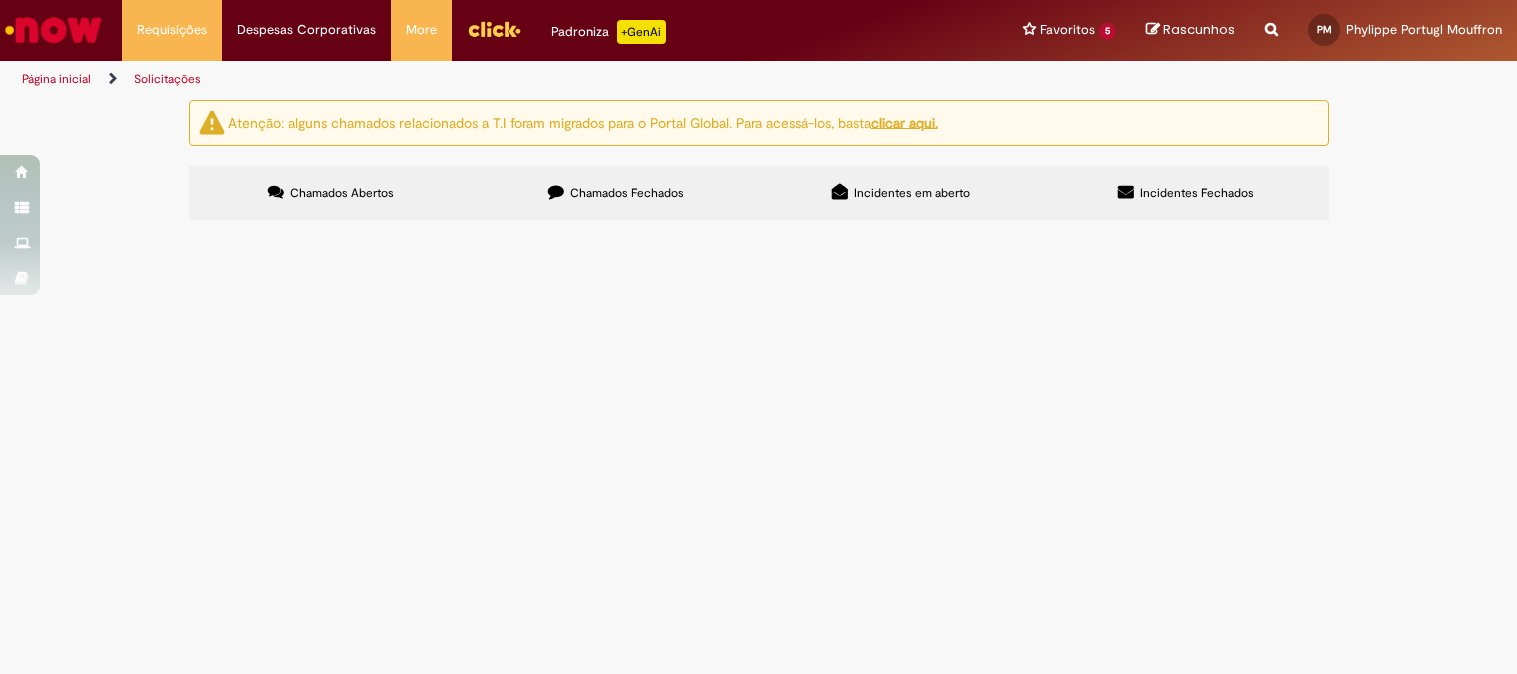 scroll, scrollTop: 0, scrollLeft: 0, axis: both 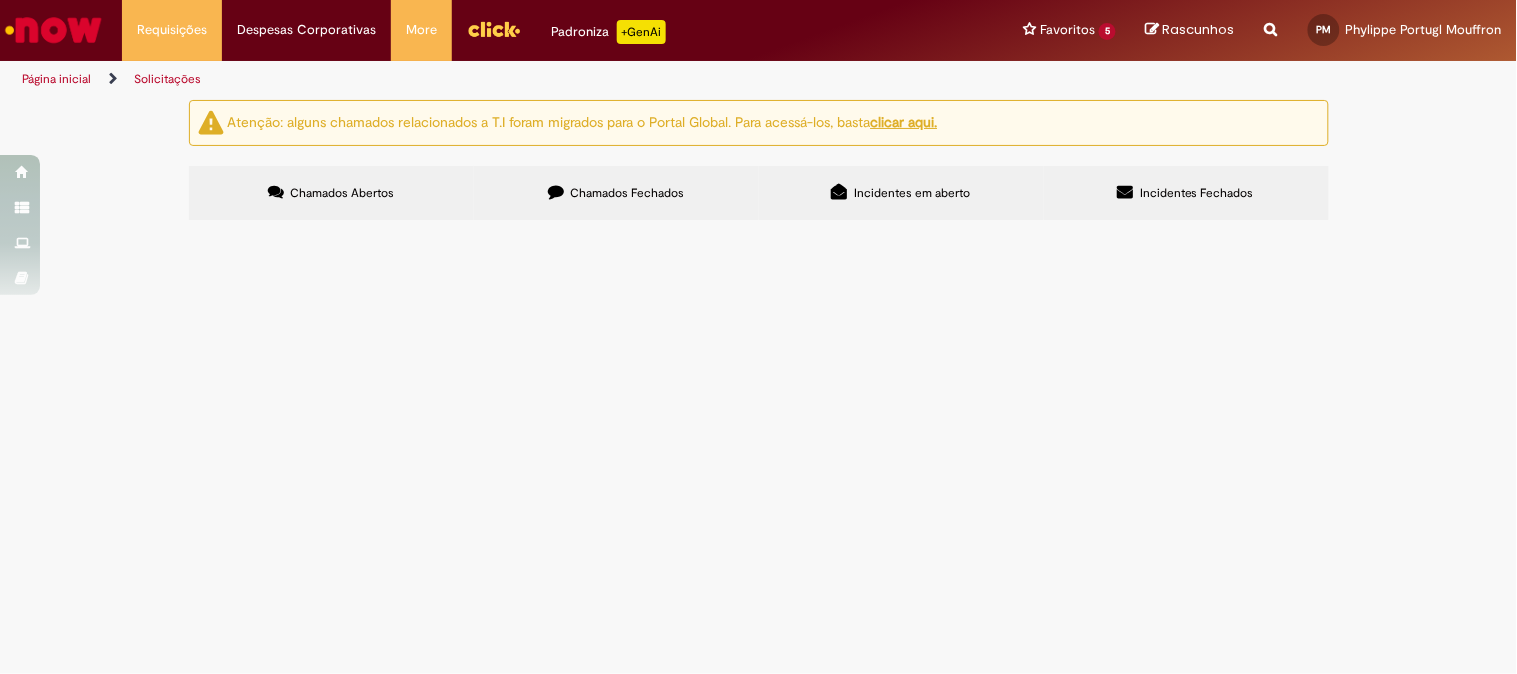 click on "Chamados Fechados" at bounding box center [616, 193] 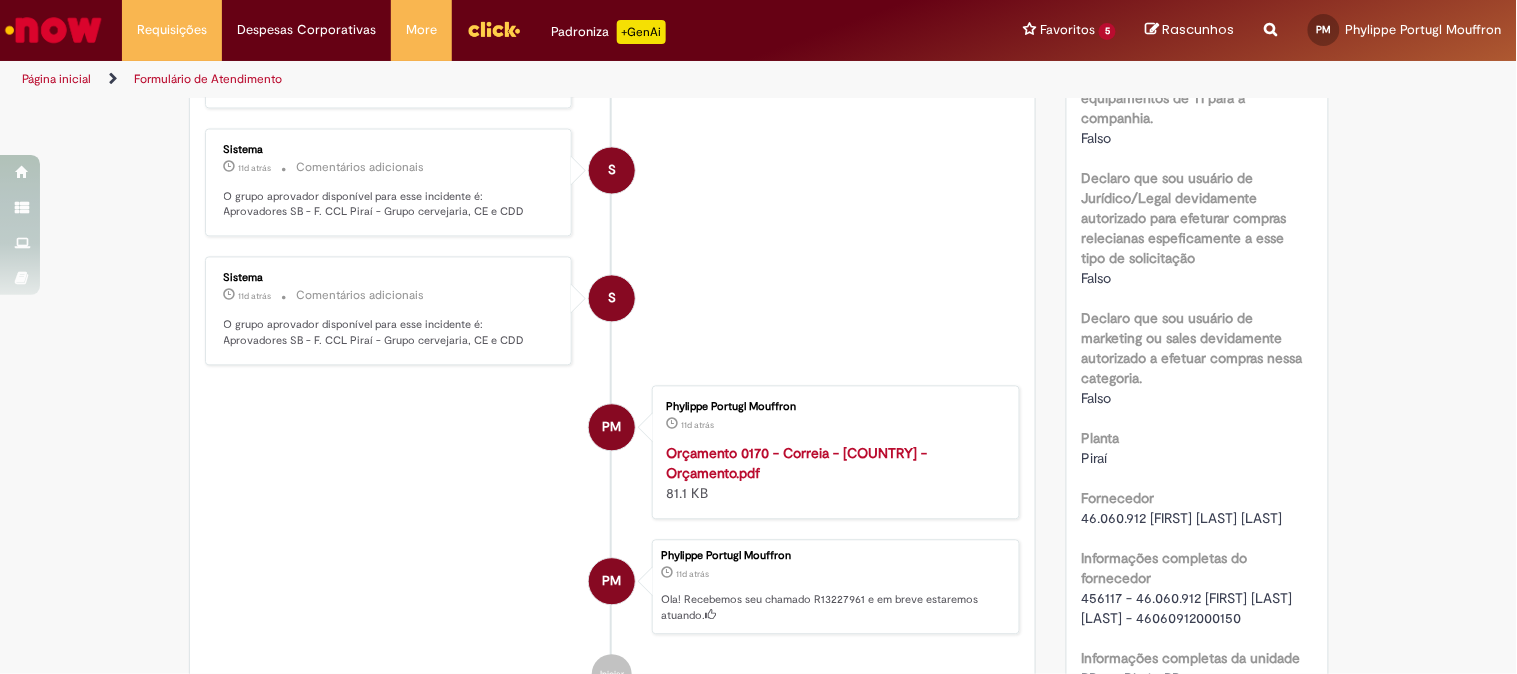 scroll, scrollTop: 1444, scrollLeft: 0, axis: vertical 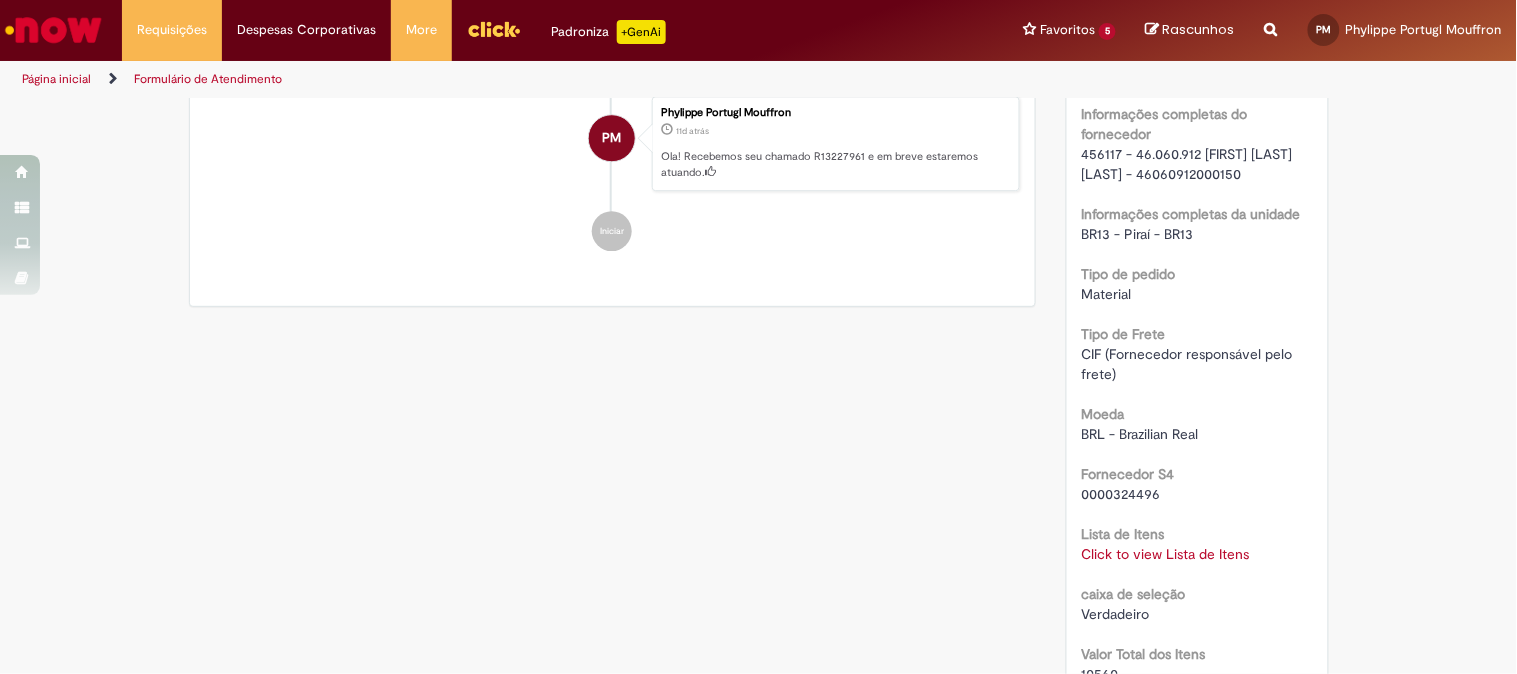click on "456117 - 46.060.912 [FIRST] [LAST] [LAST] - 46060912000150" at bounding box center [1189, 164] 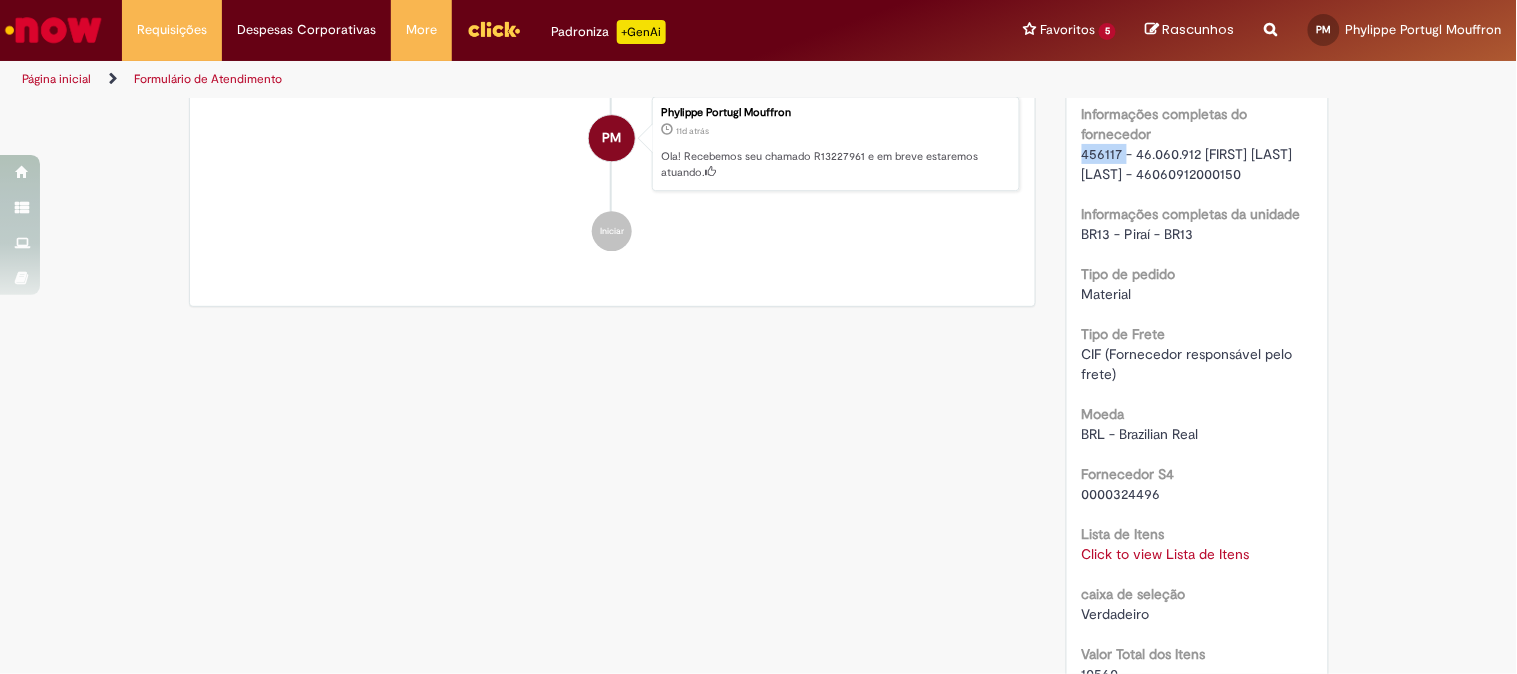 click on "456117 - 46.060.912 [FIRST] [LAST] [LAST] - 46060912000150" at bounding box center [1189, 164] 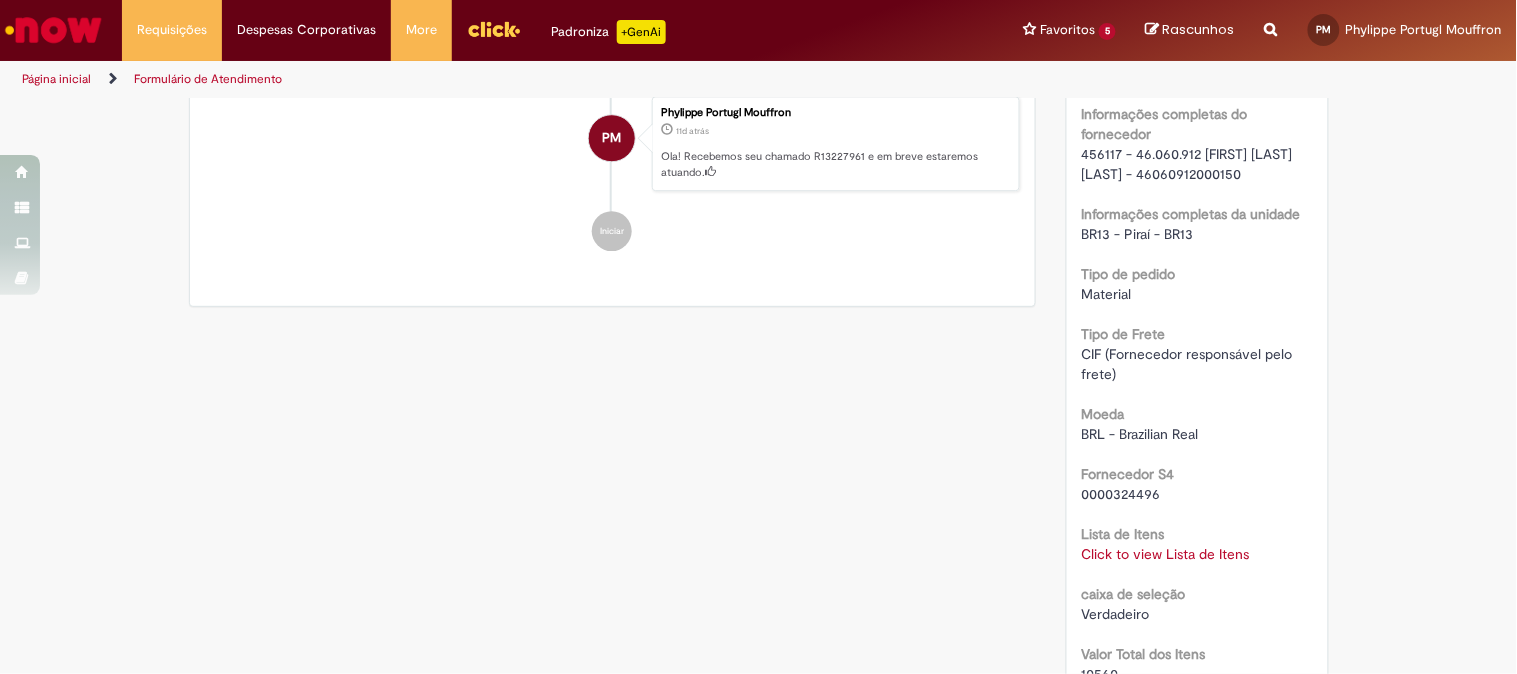 click on "Click to view Lista de Itens   Click to view Lista de Itens" at bounding box center (1197, 554) 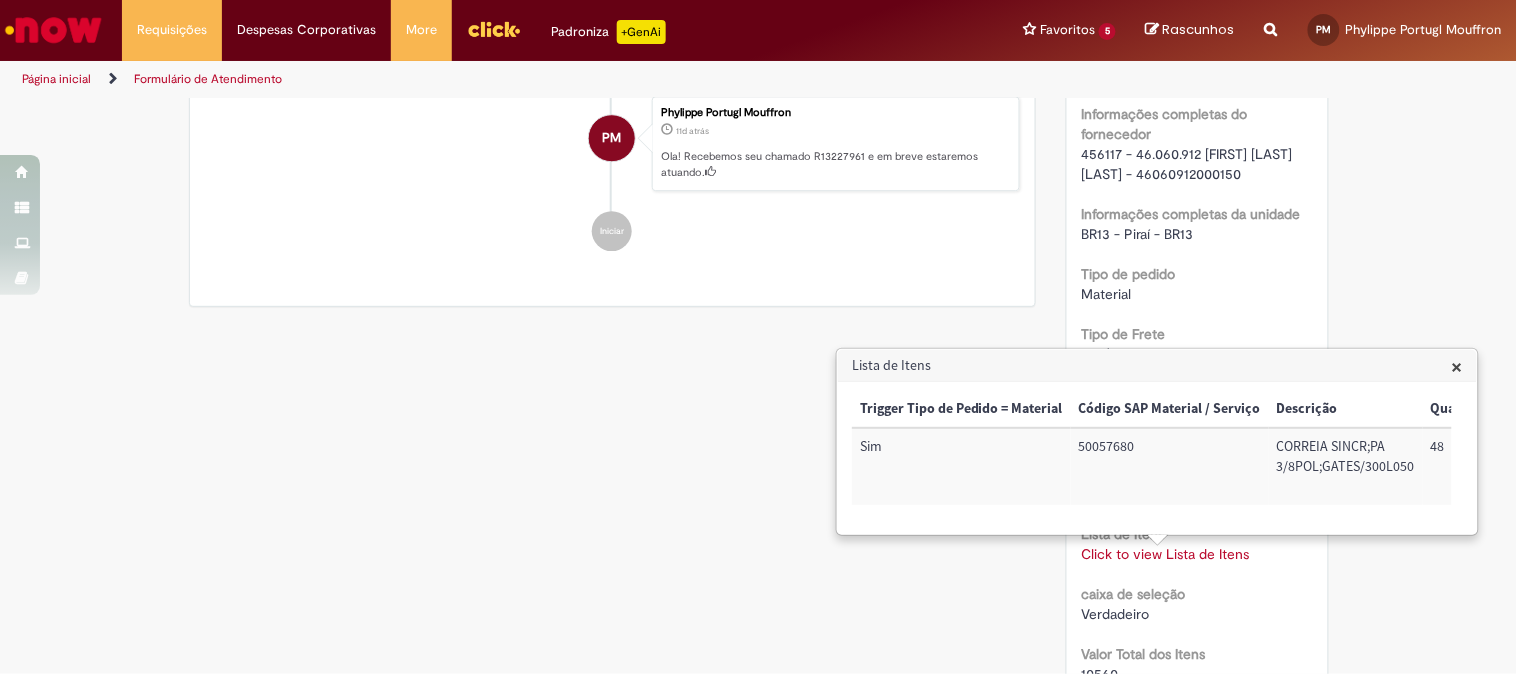 click on "50057680" at bounding box center [1170, 466] 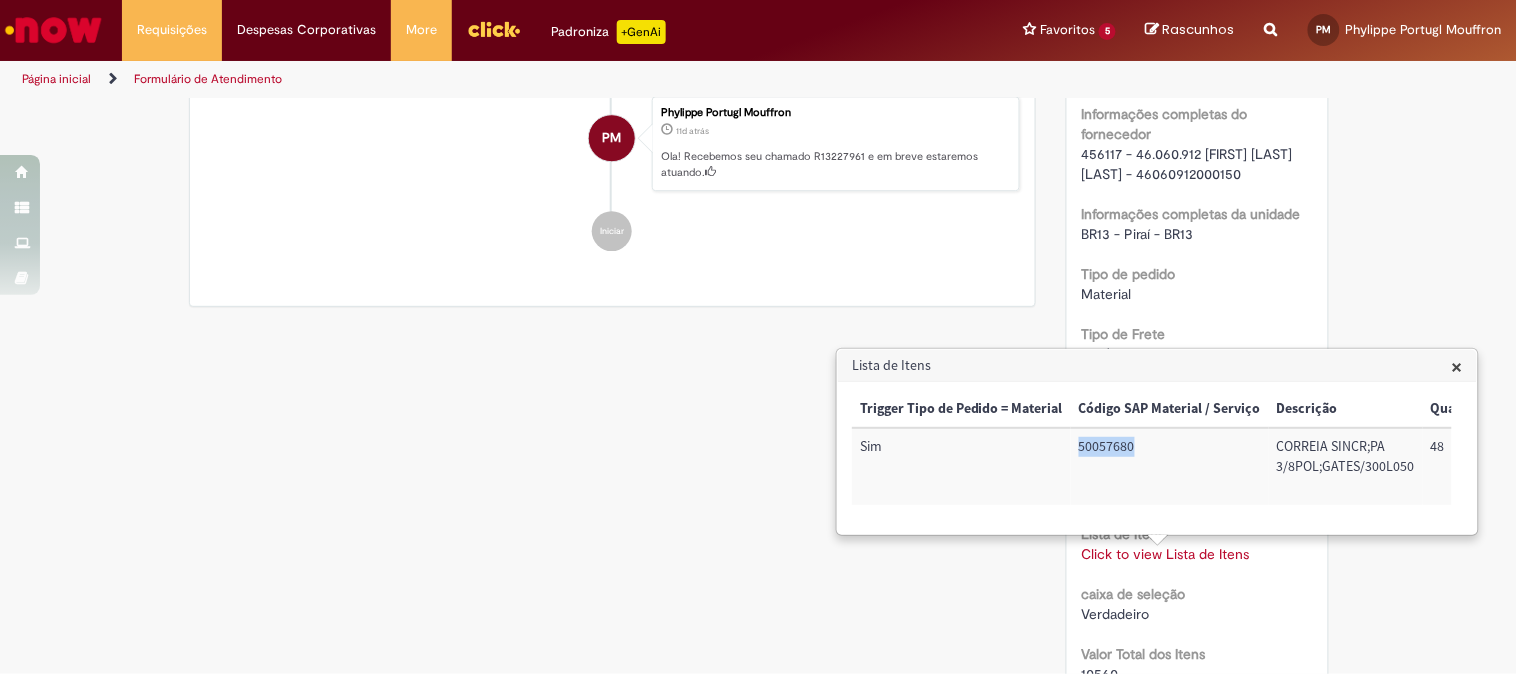 click on "50057680" at bounding box center [1170, 466] 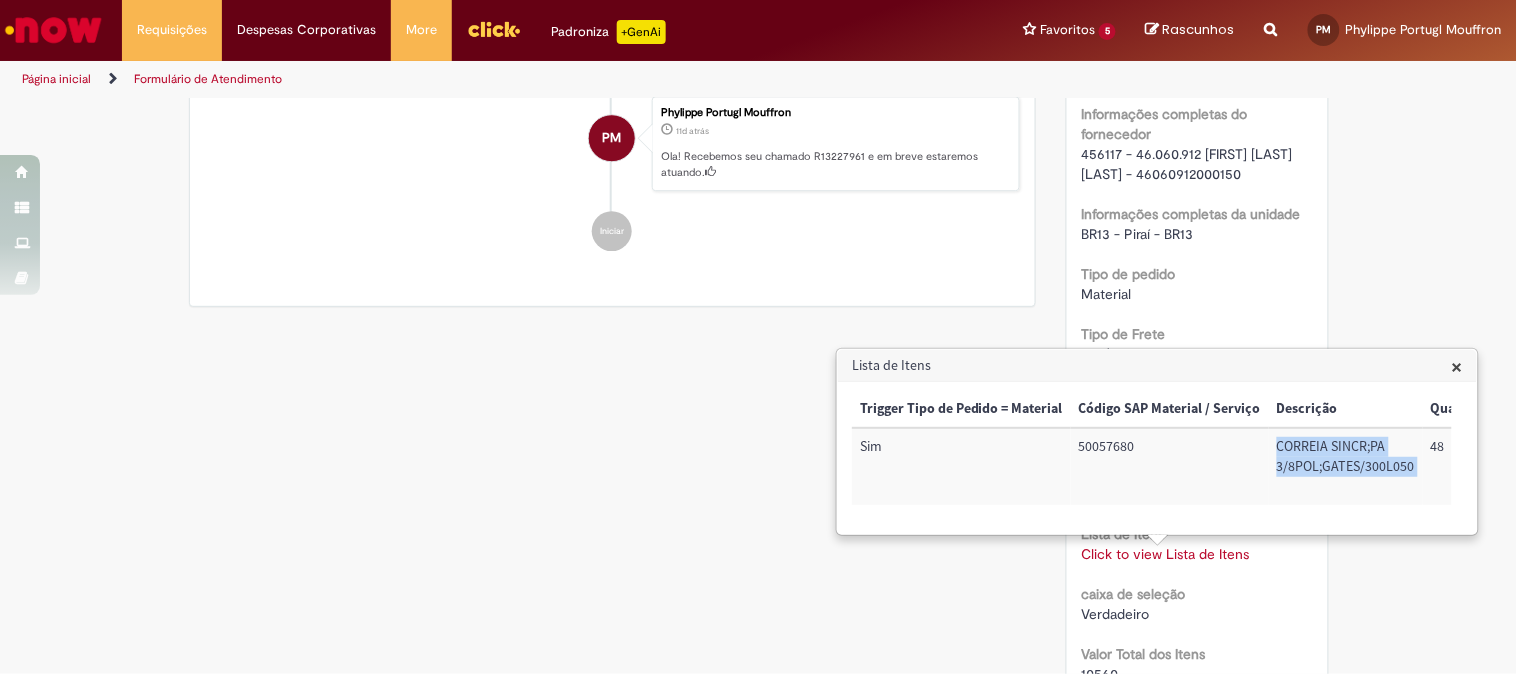 drag, startPoint x: 1274, startPoint y: 448, endPoint x: 1420, endPoint y: 471, distance: 147.80054 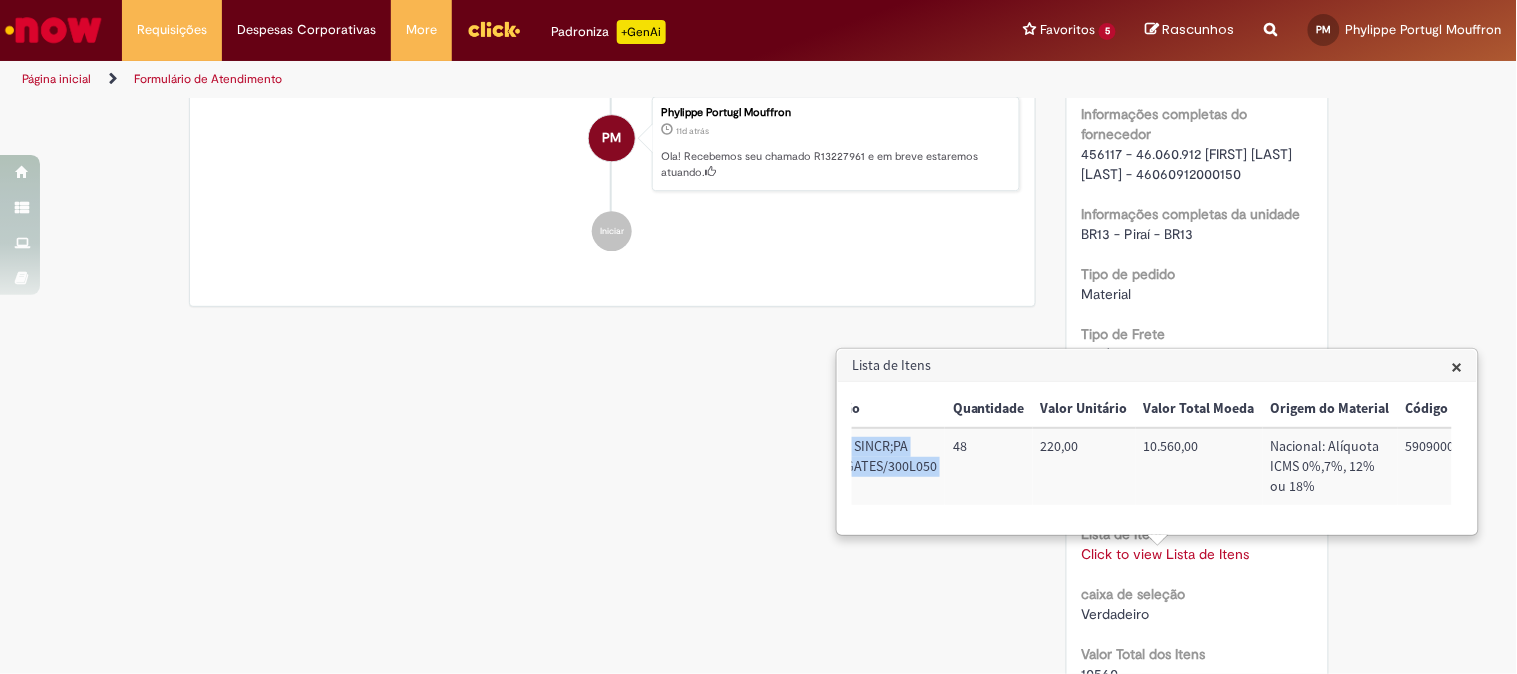 scroll, scrollTop: 0, scrollLeft: 537, axis: horizontal 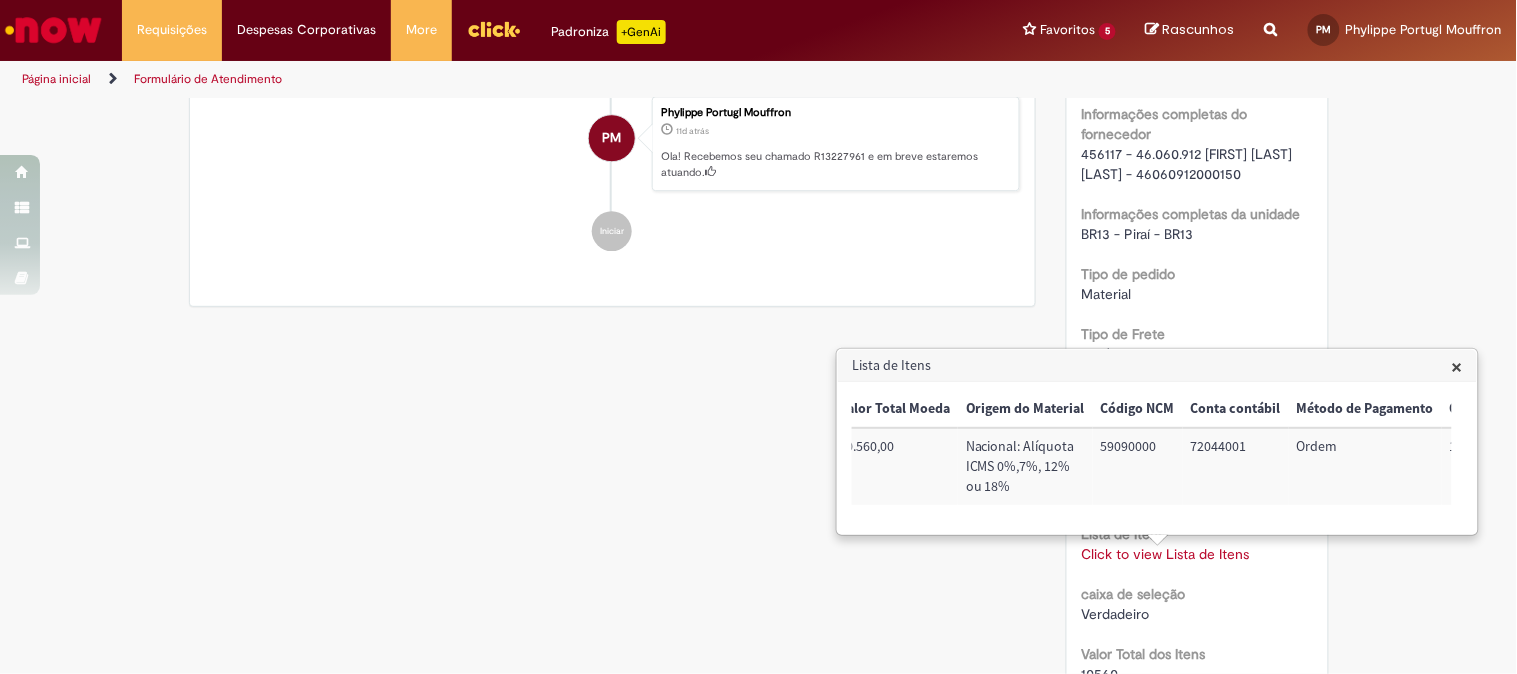 click on "72044001" at bounding box center (1236, 466) 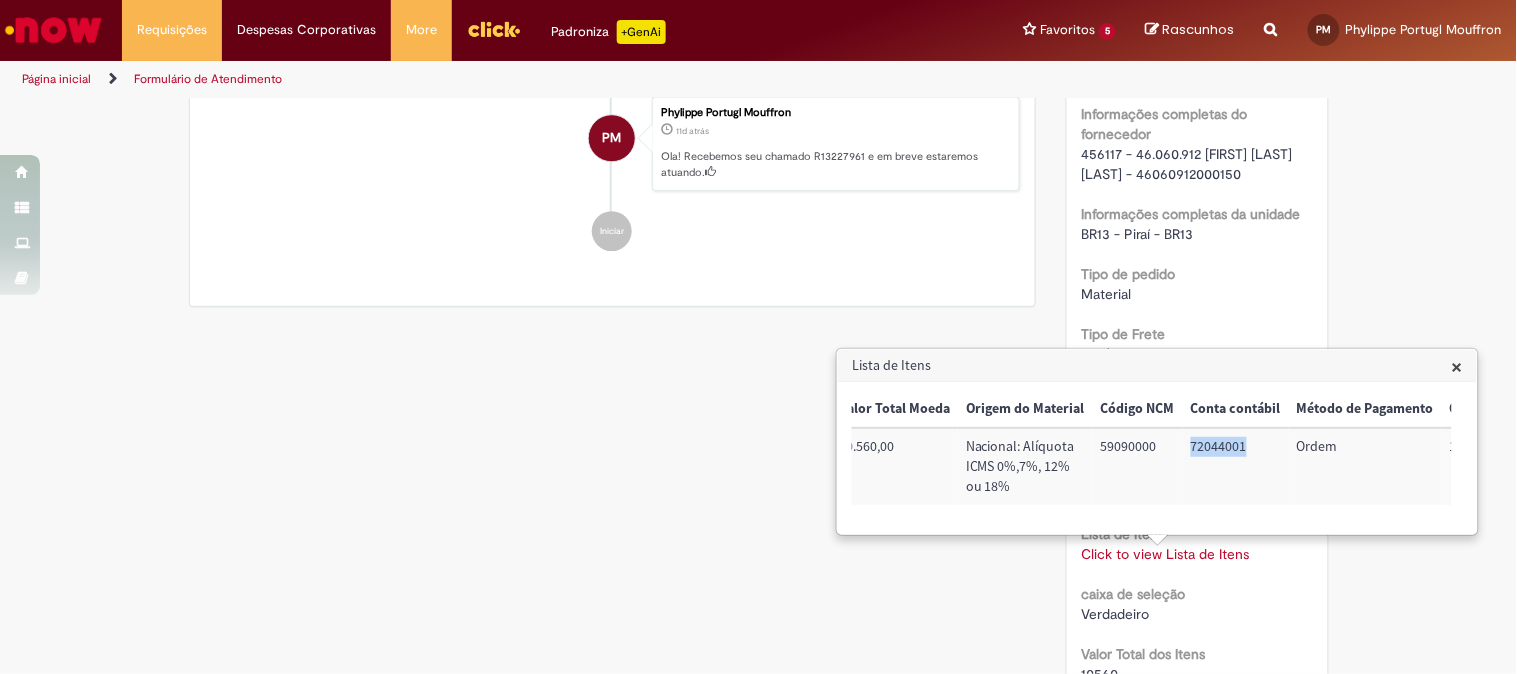 click on "72044001" at bounding box center [1236, 466] 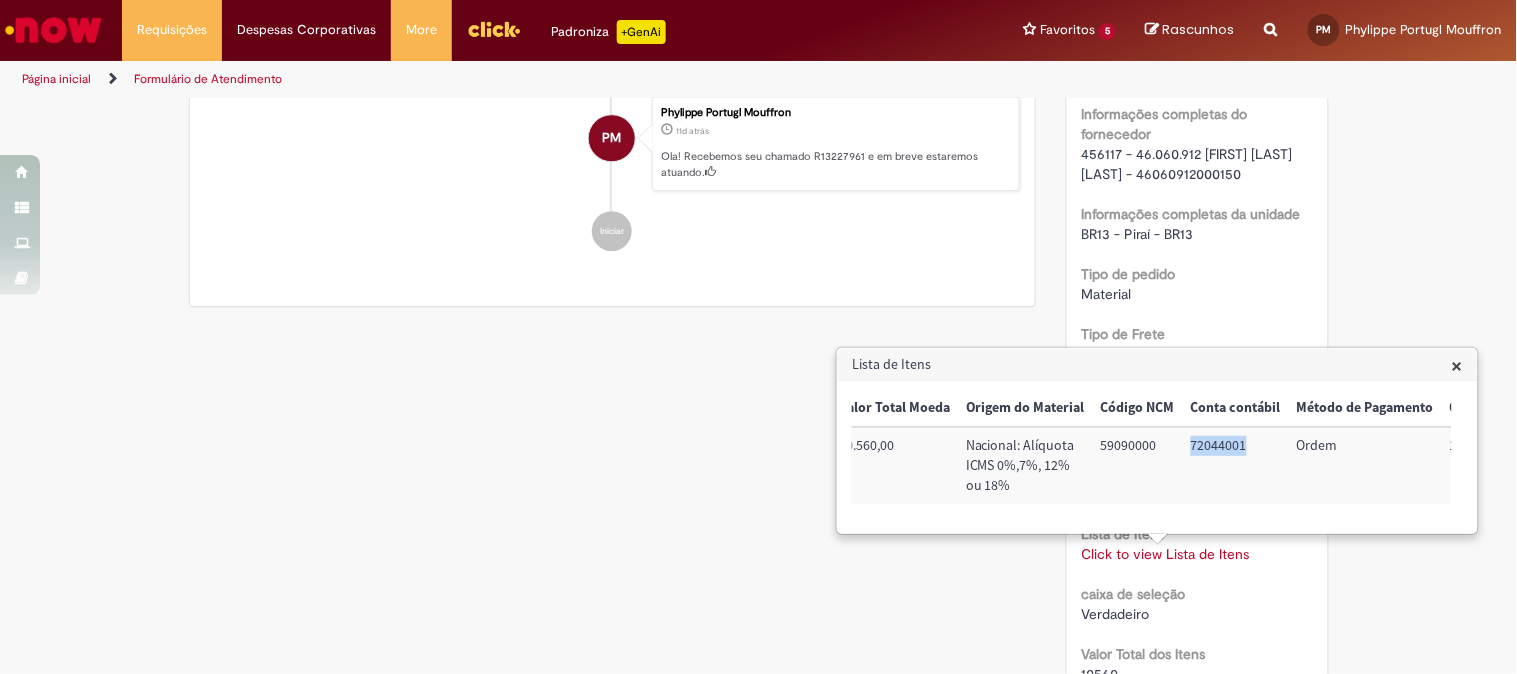 scroll, scrollTop: 0, scrollLeft: 890, axis: horizontal 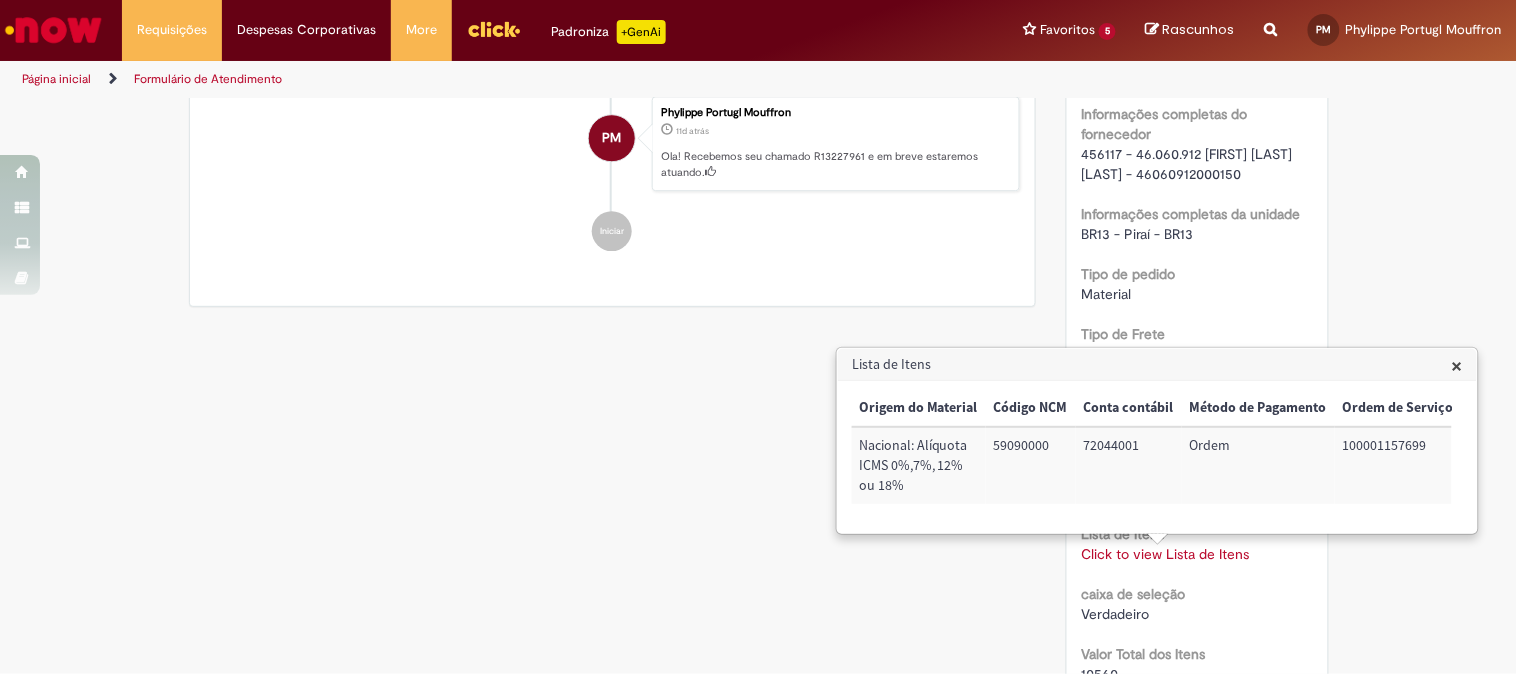 click on "100001157699" at bounding box center [1398, 465] 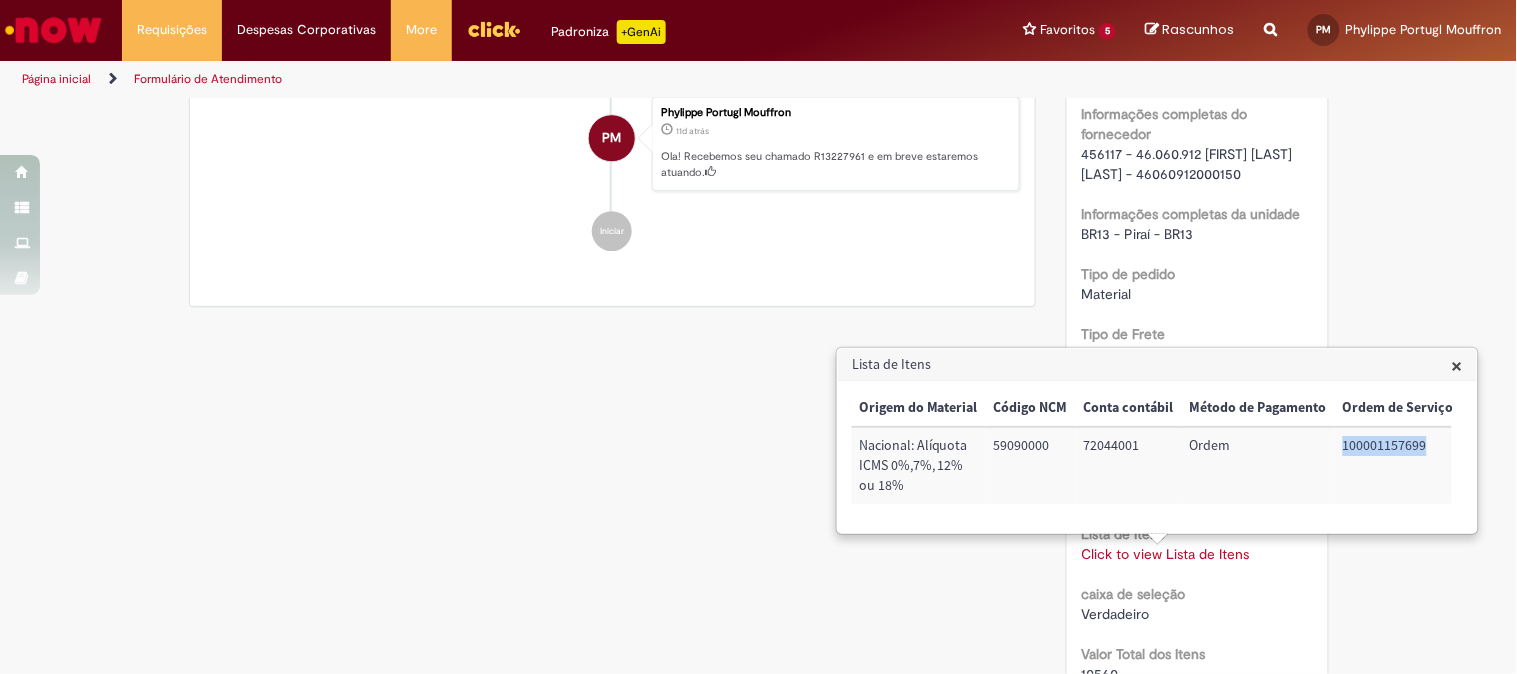 click on "100001157699" at bounding box center [1398, 465] 